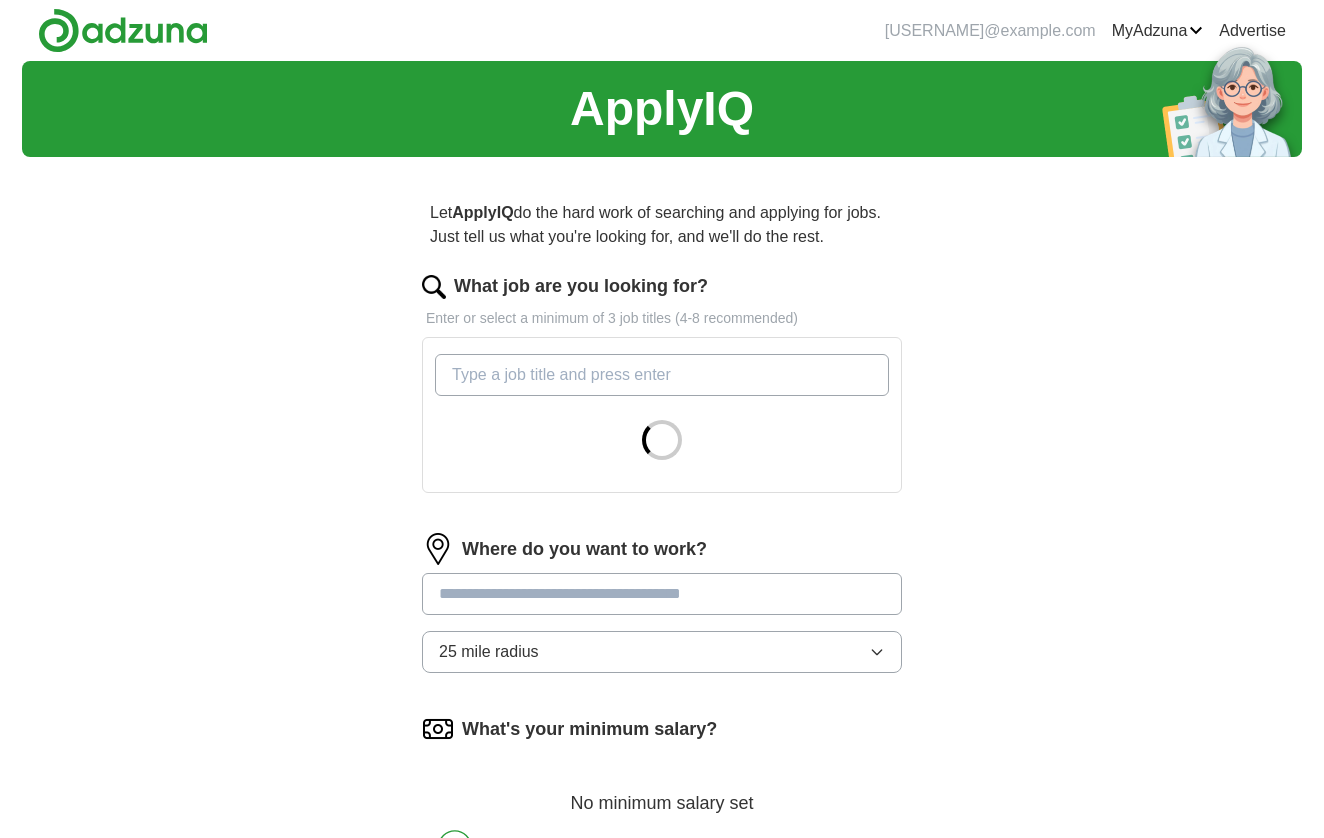 scroll, scrollTop: 0, scrollLeft: 0, axis: both 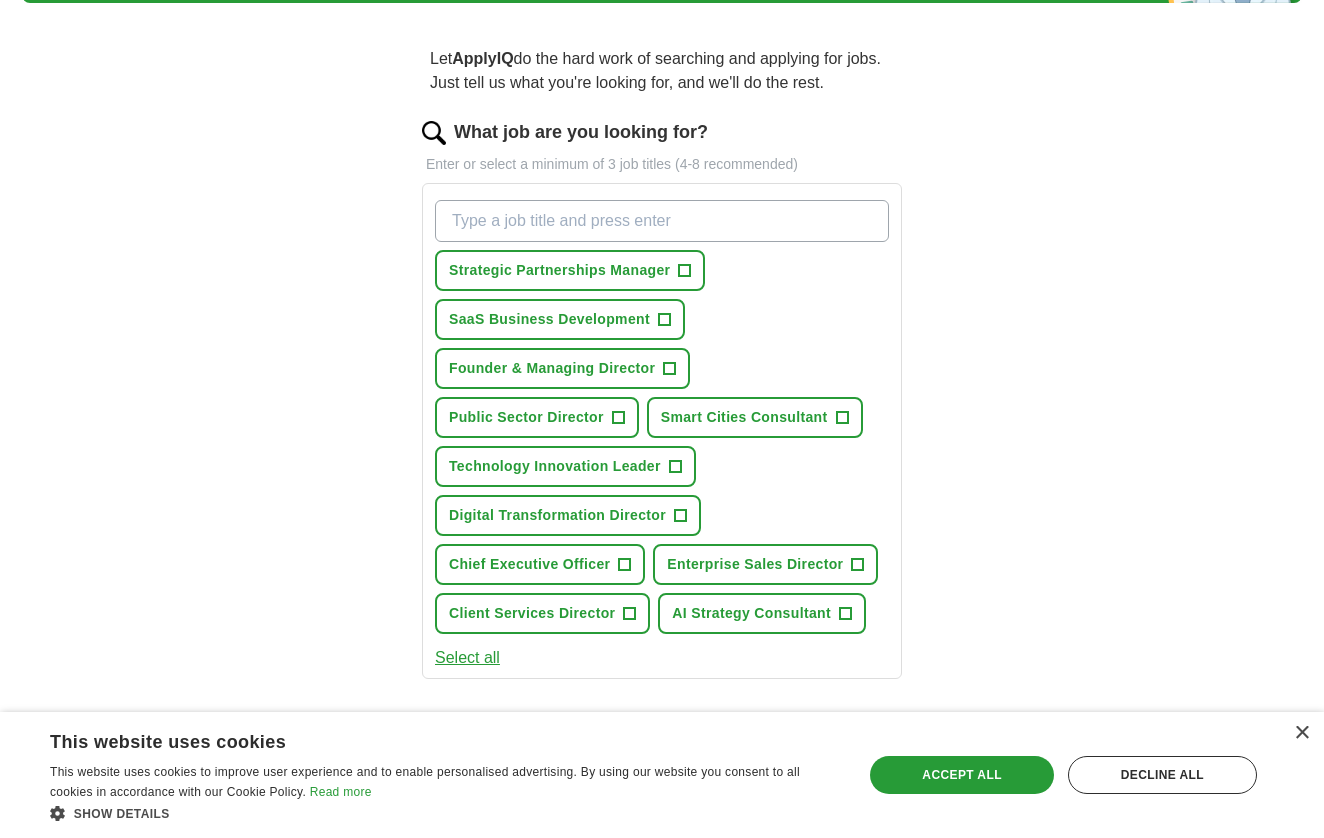 click on "+" at bounding box center [842, 418] 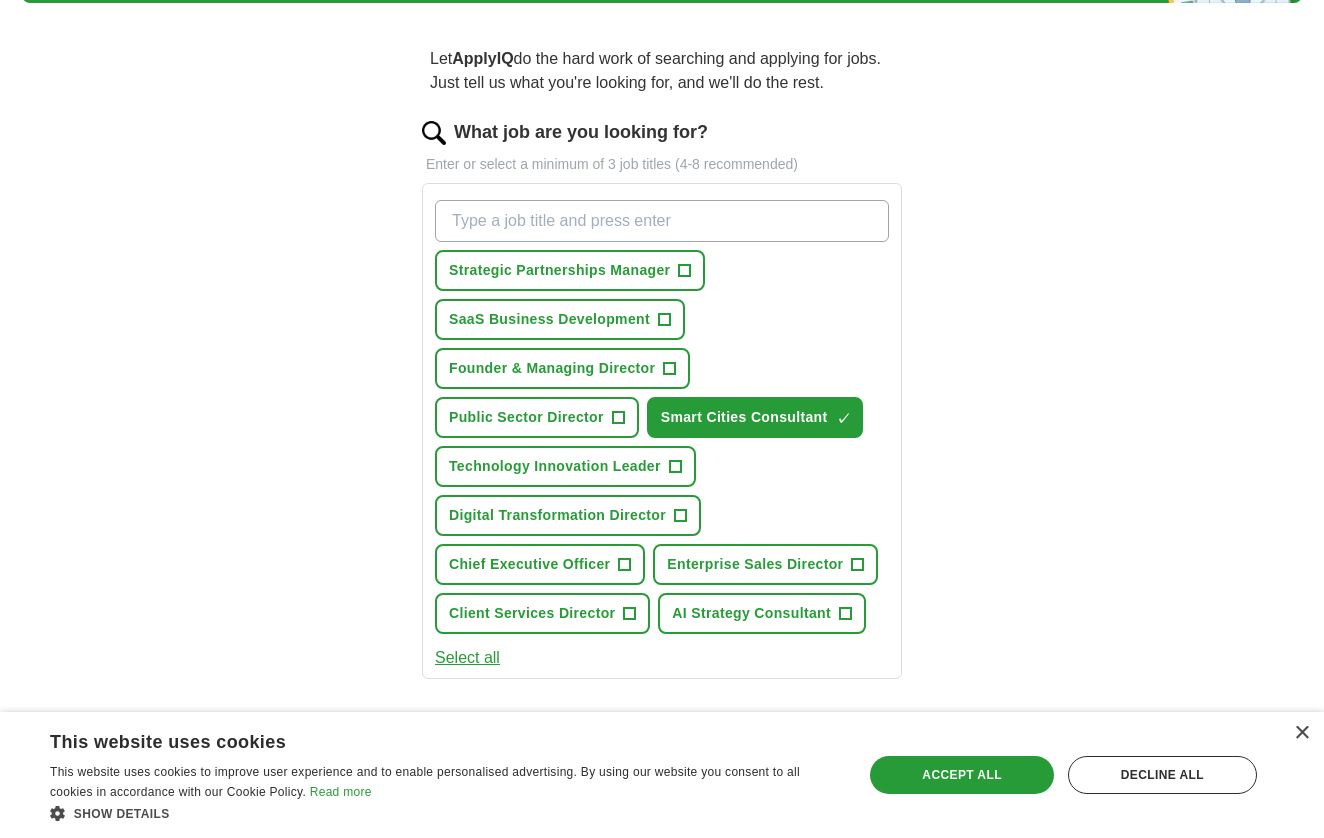 click on "+" at bounding box center [675, 467] 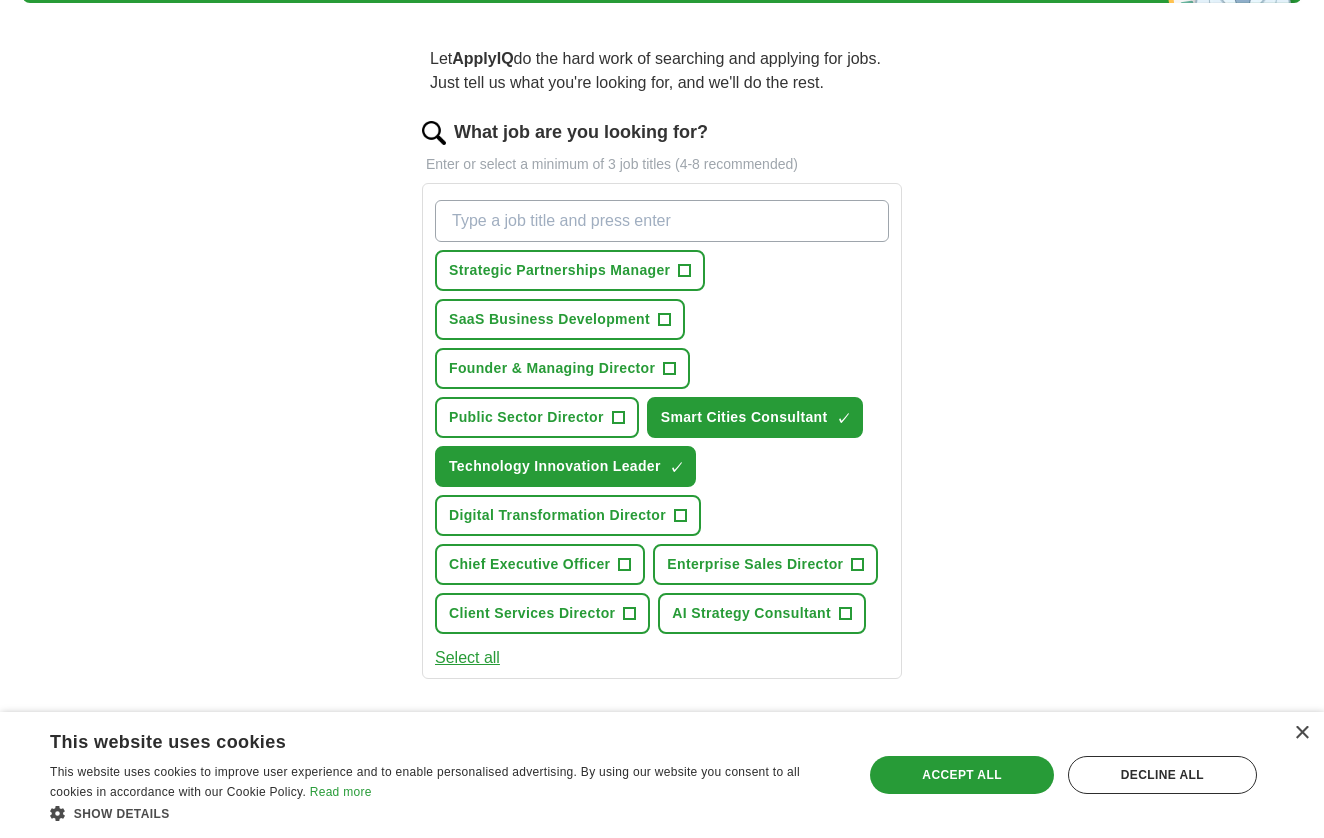 click on "+" at bounding box center (680, 516) 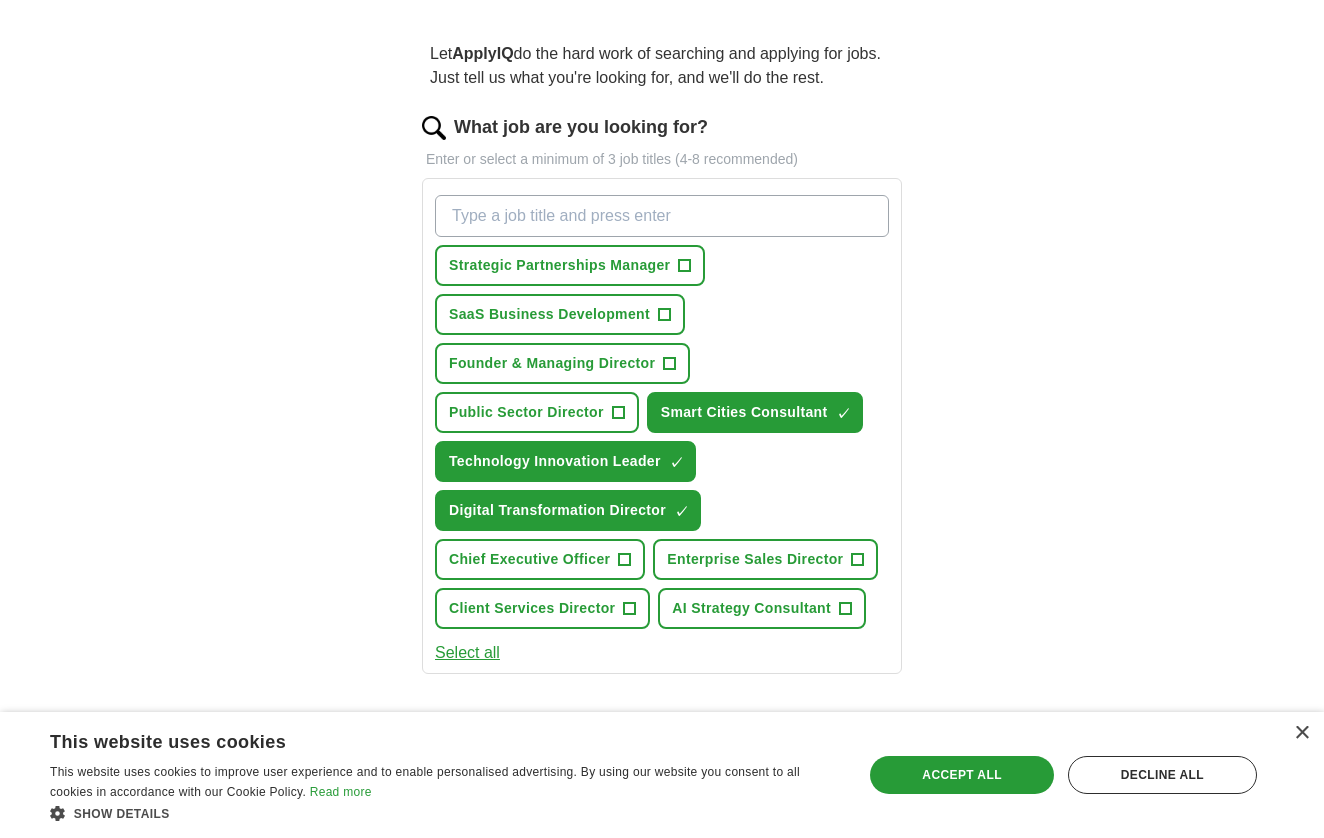 scroll, scrollTop: 159, scrollLeft: 0, axis: vertical 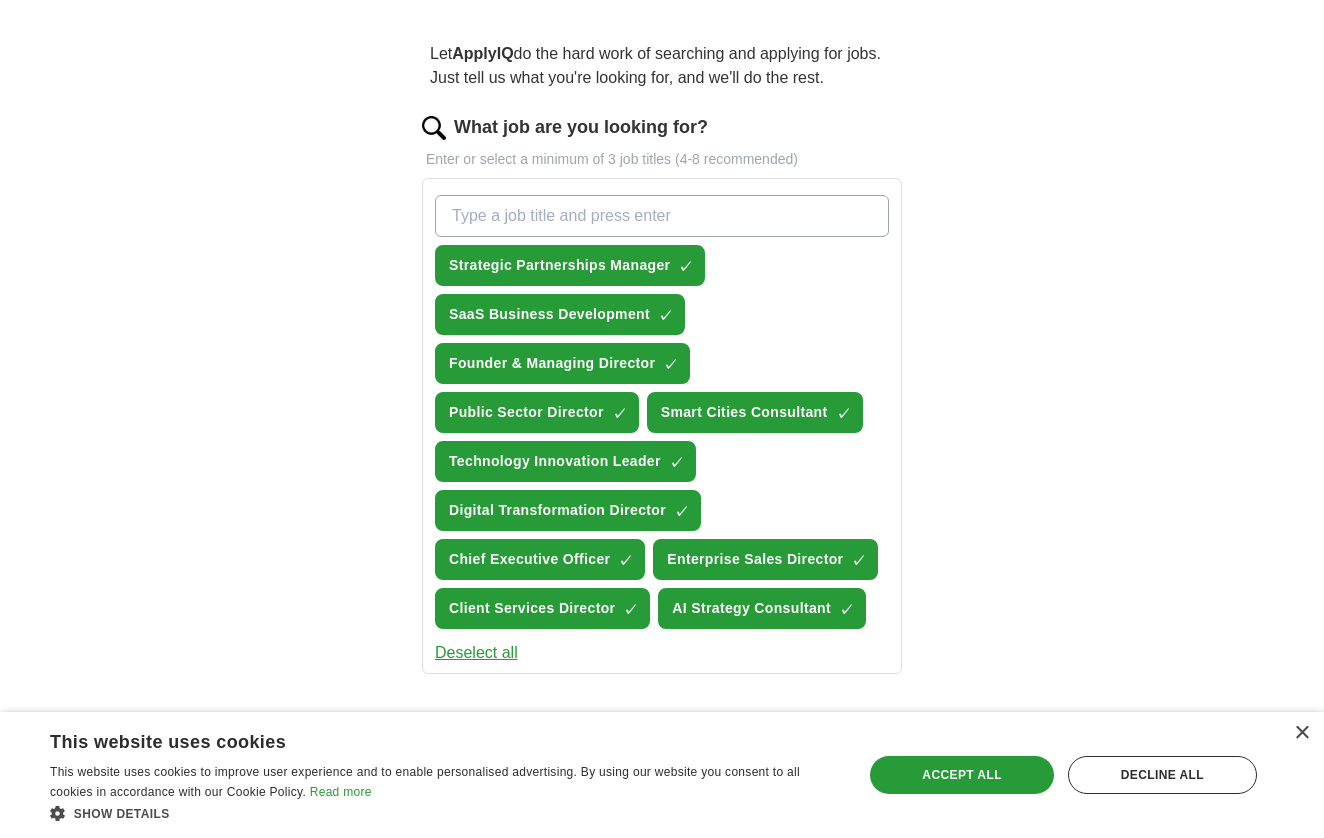 click on "Deselect all" at bounding box center (476, 653) 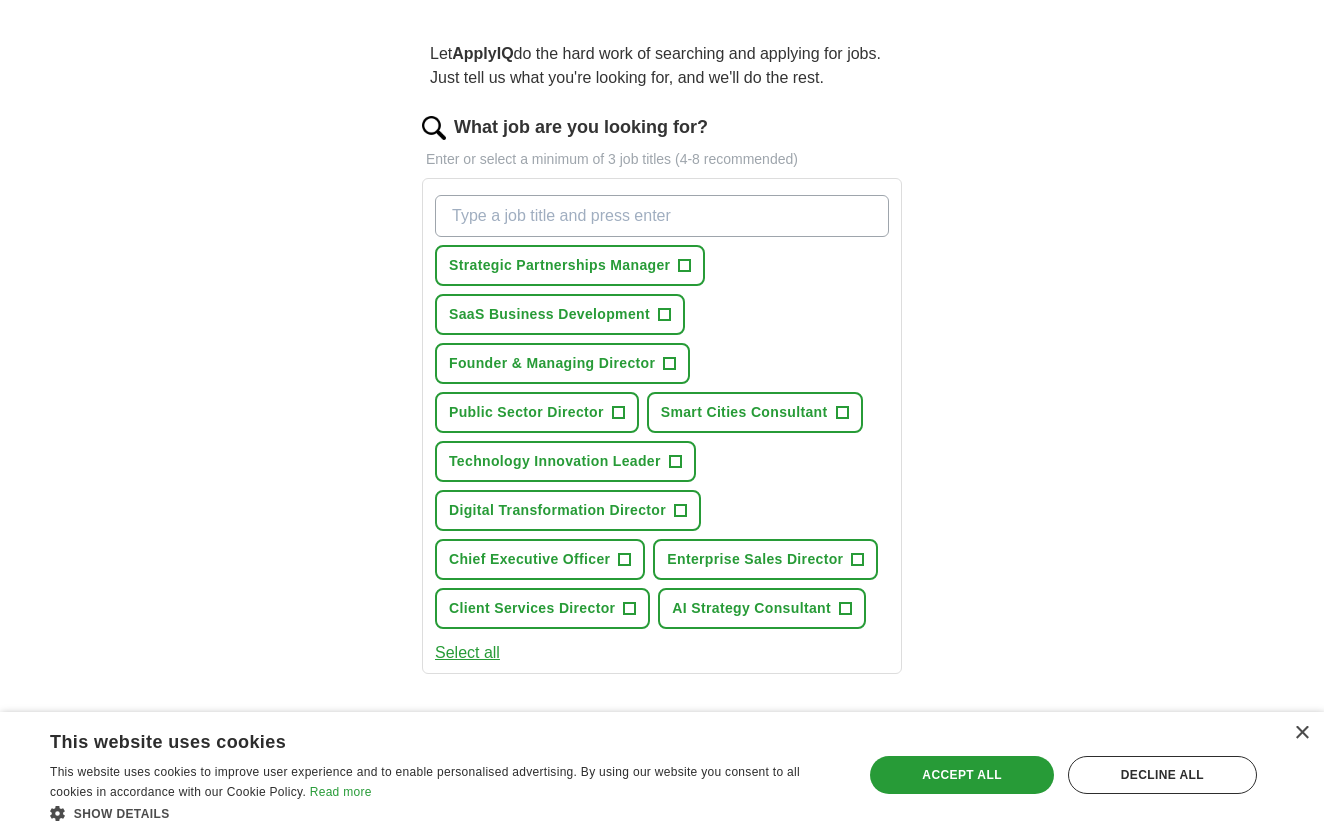 click on "+" at bounding box center (842, 413) 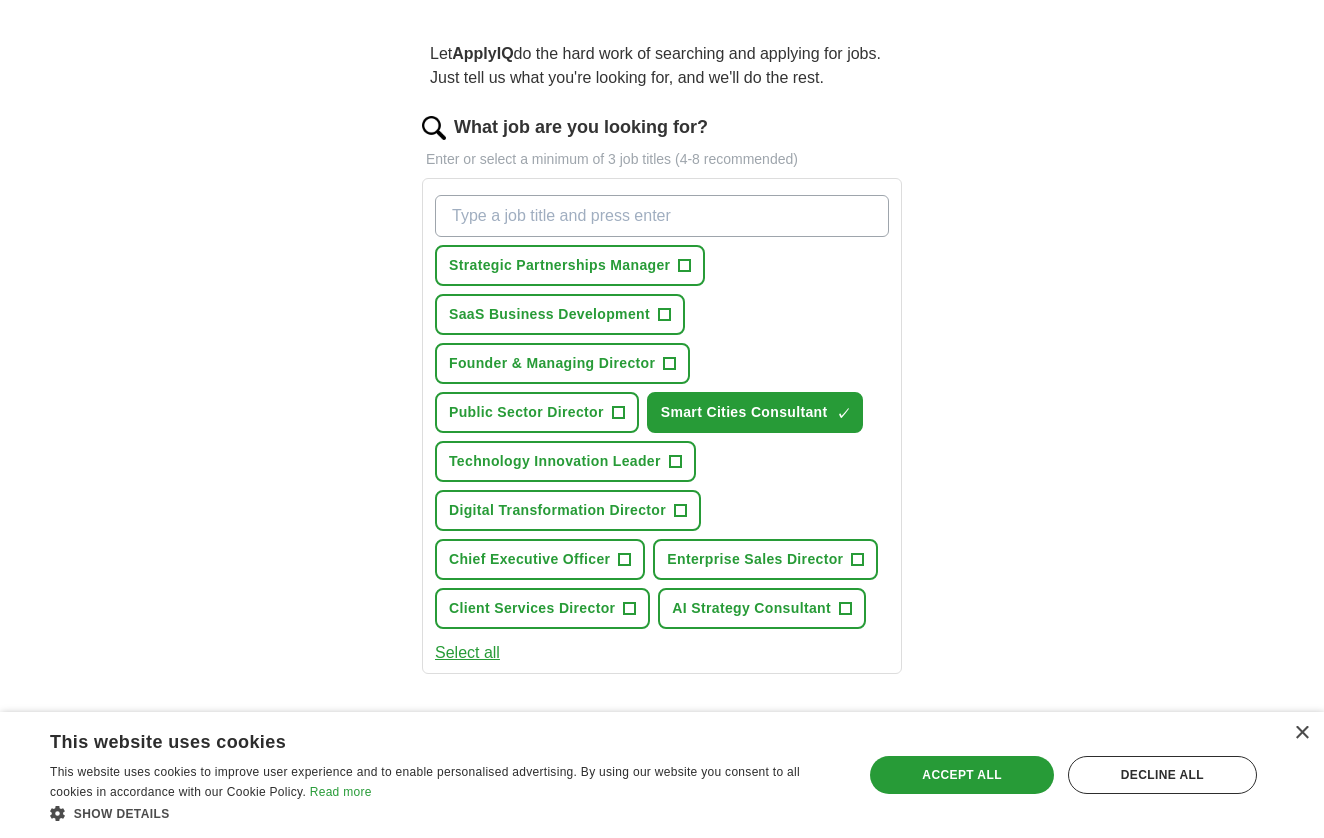 click on "+" at bounding box center [675, 462] 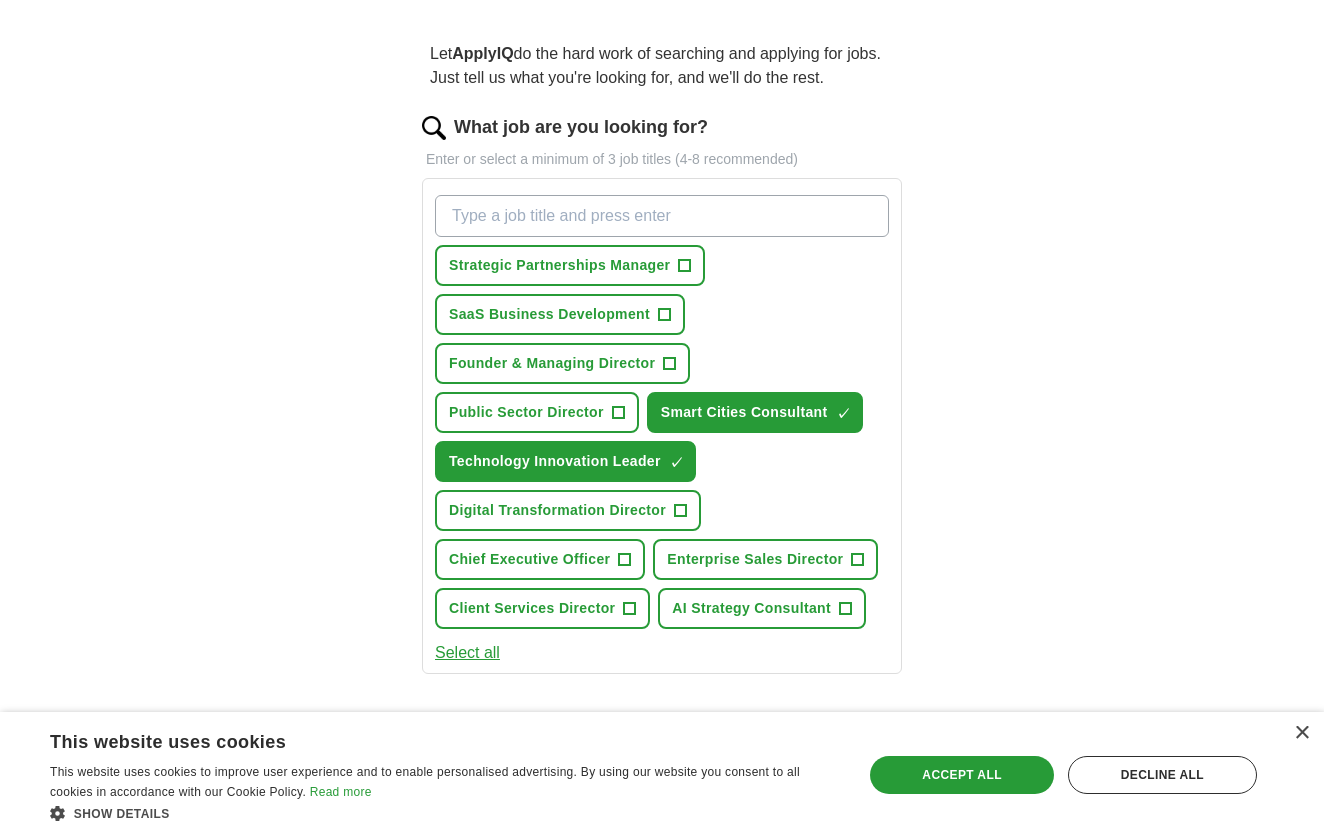 click on "+" at bounding box center [680, 511] 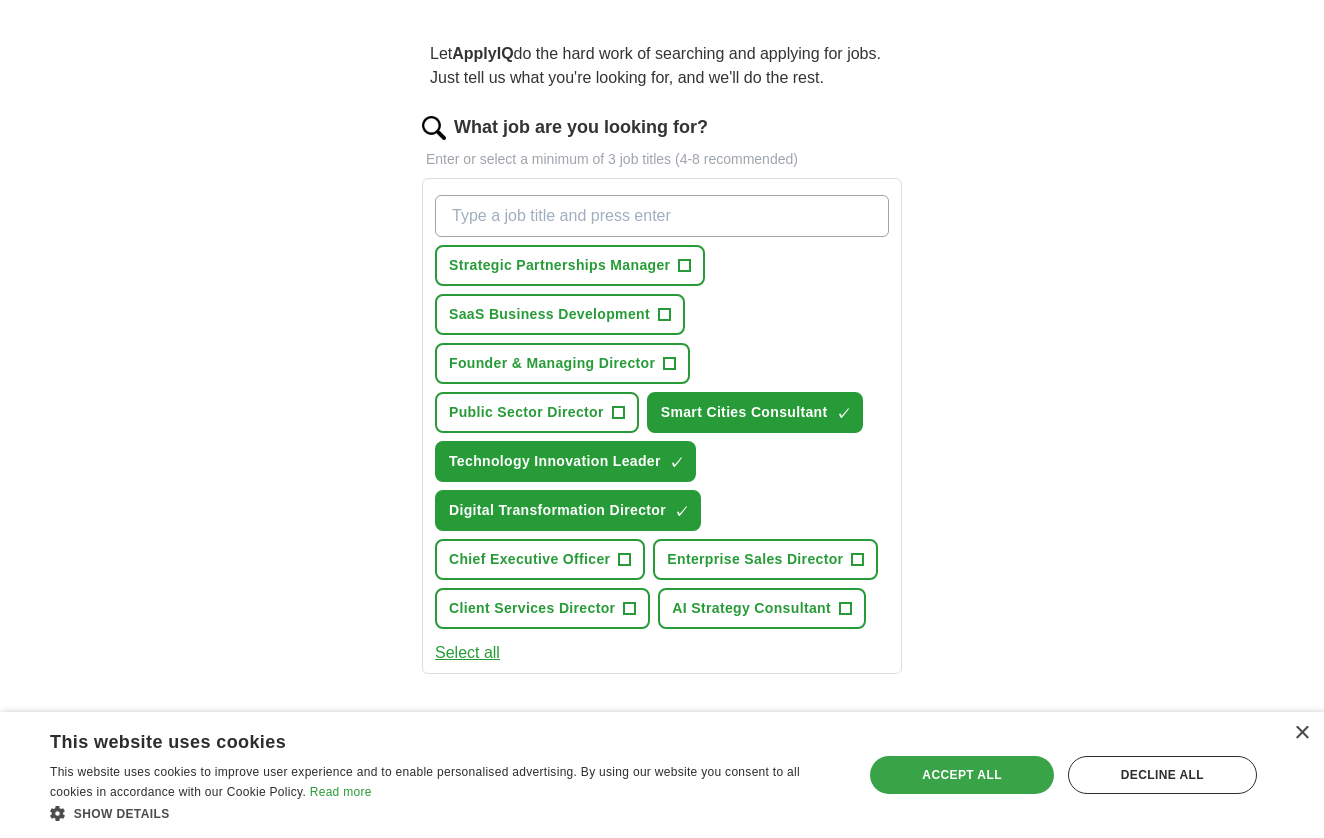 click on "Accept all" at bounding box center [961, 775] 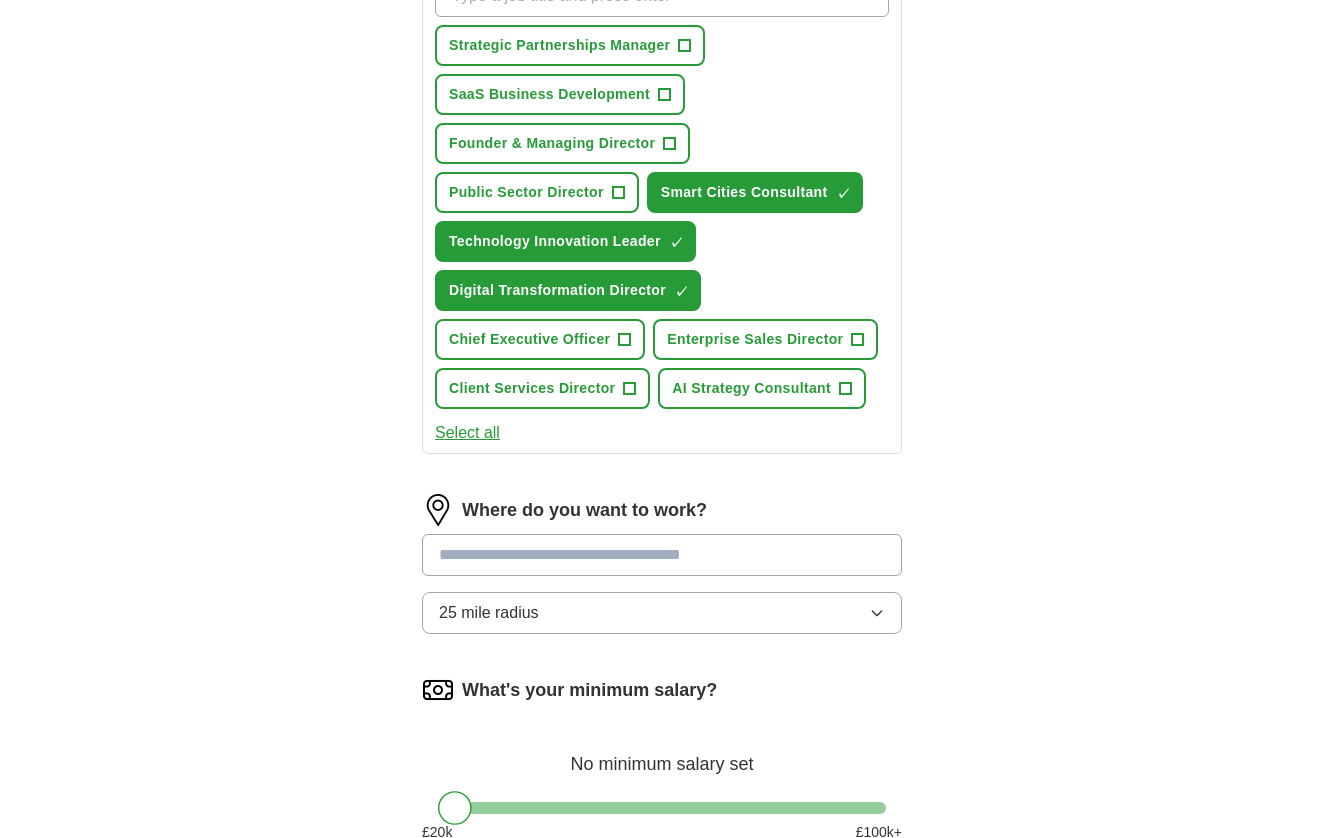 scroll, scrollTop: 447, scrollLeft: 0, axis: vertical 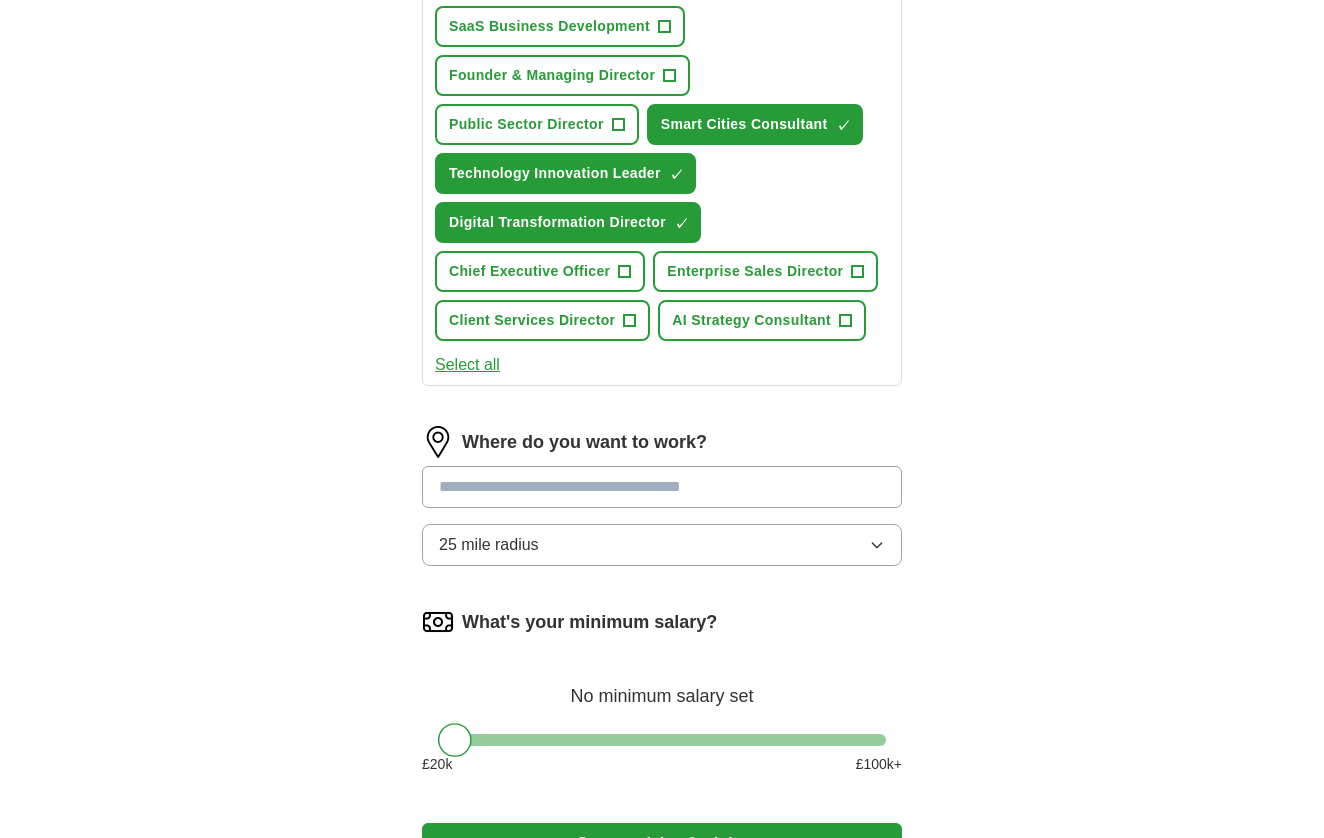 click at bounding box center [662, 487] 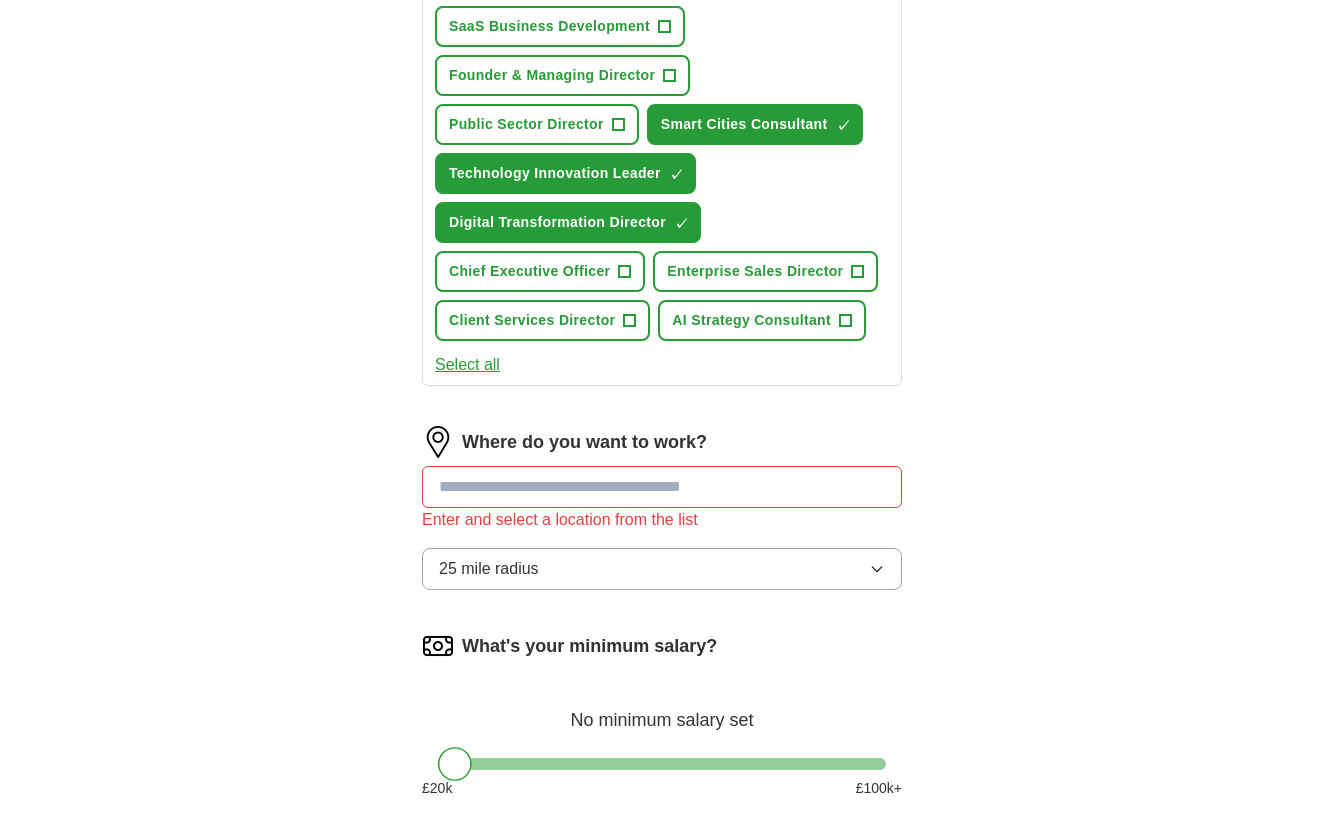 click on "25 mile radius" at bounding box center (662, 569) 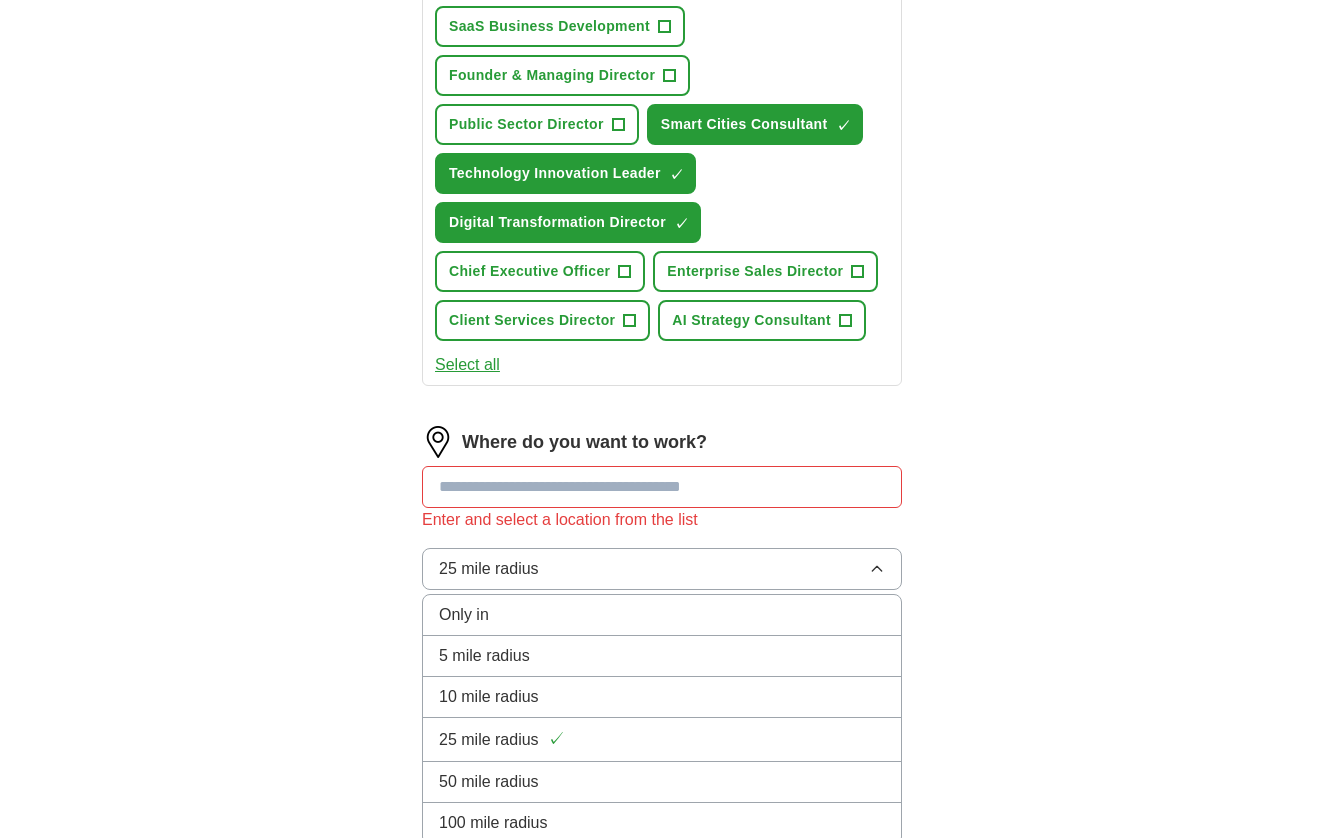 click on "10 mile radius" at bounding box center [662, 697] 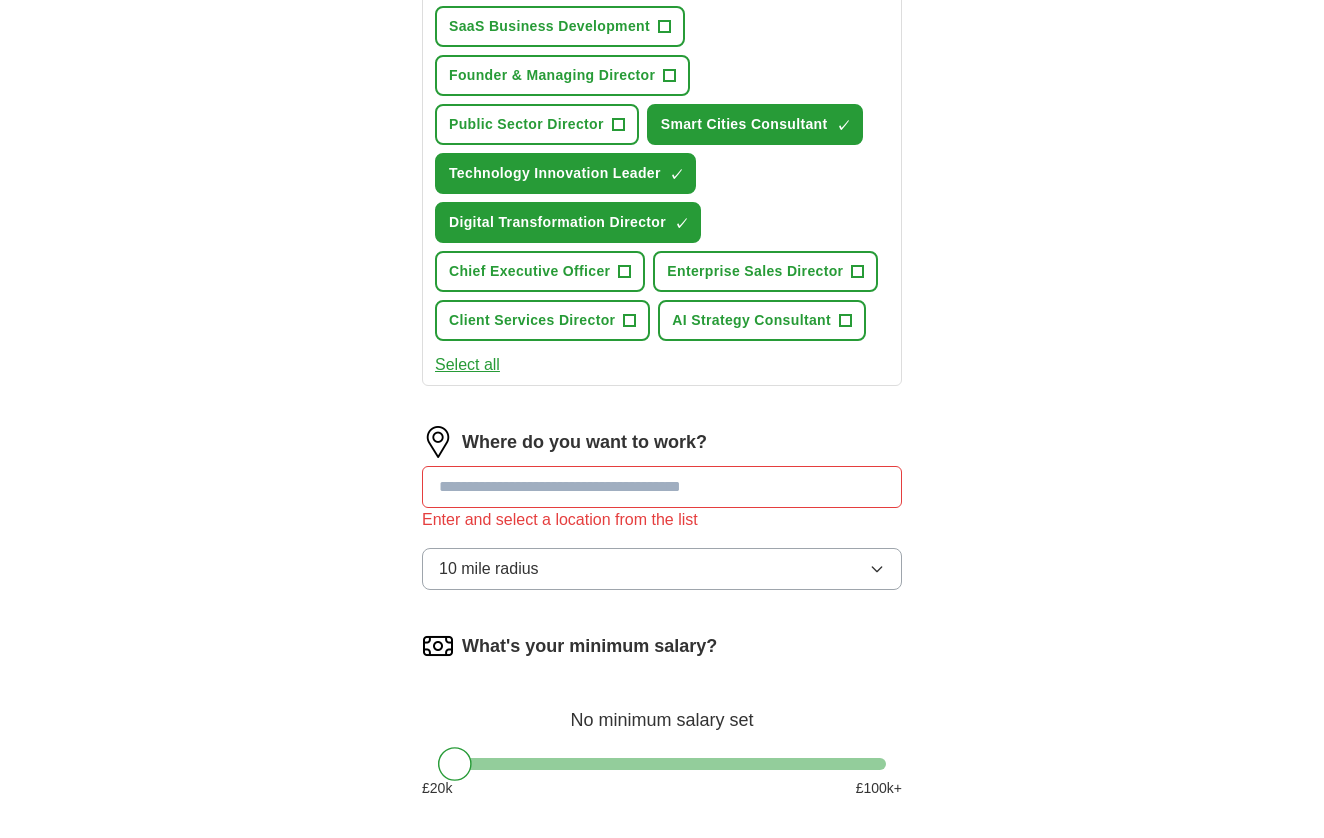 click at bounding box center [662, 487] 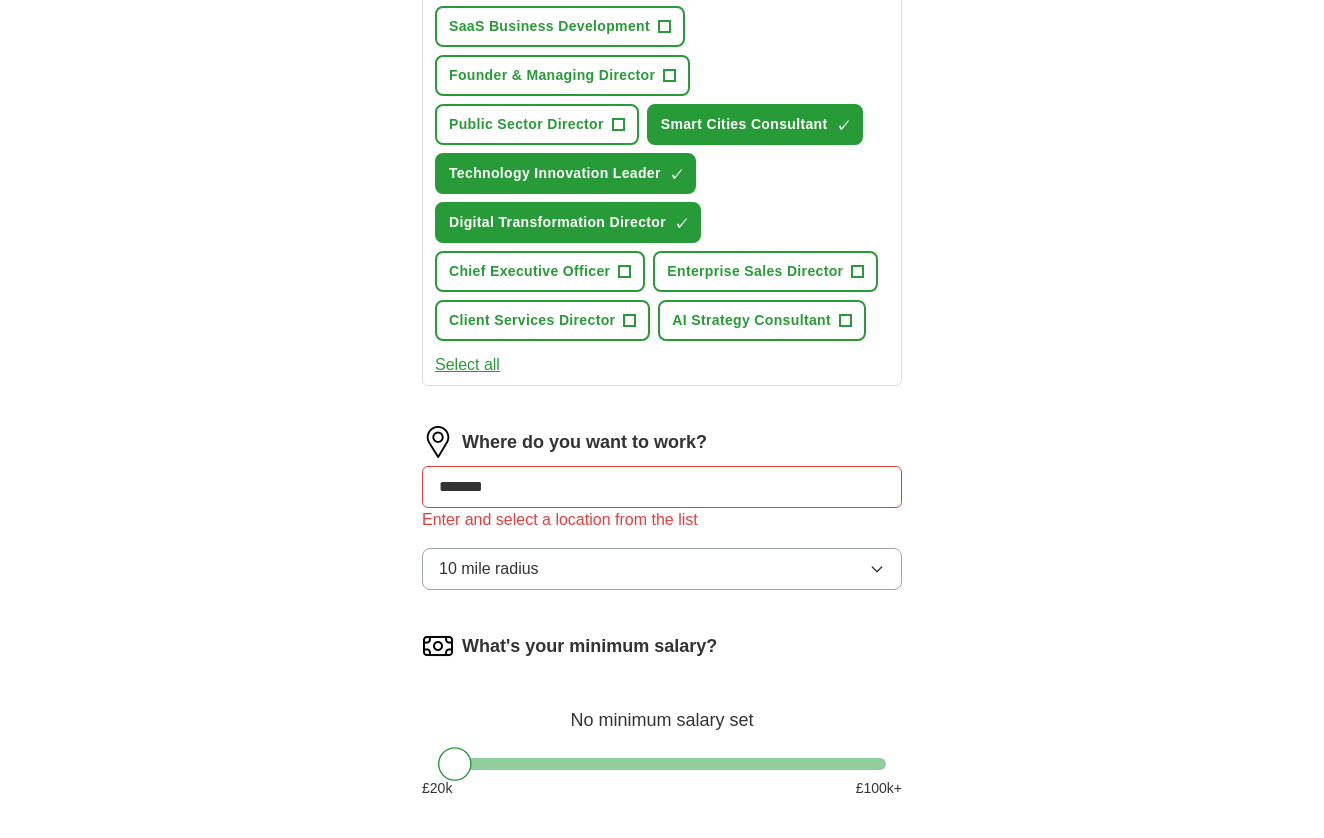 click on "Let  ApplyIQ  do the hard work of searching and applying for jobs. Just tell us what you're looking for, and we'll do the rest. What job are you looking for? Enter or select a minimum of 3 job titles (4-8 recommended) Strategic Partnerships Manager + SaaS Business Development + Founder & Managing Director + Public Sector Director + Smart Cities Consultant ✓ × Technology Innovation Leader ✓ × Digital Transformation Director ✓ × Chief Executive Officer + Enterprise Sales Director + Client Services Director + AI Strategy Consultant + Select all Where do you want to work? ******* Enter and select a location from the list 10 mile radius What's your minimum salary? No minimum salary set £ 20 k £ 100 k+ Start applying for jobs By registering, you consent to us applying to suitable jobs for you" at bounding box center (662, 334) 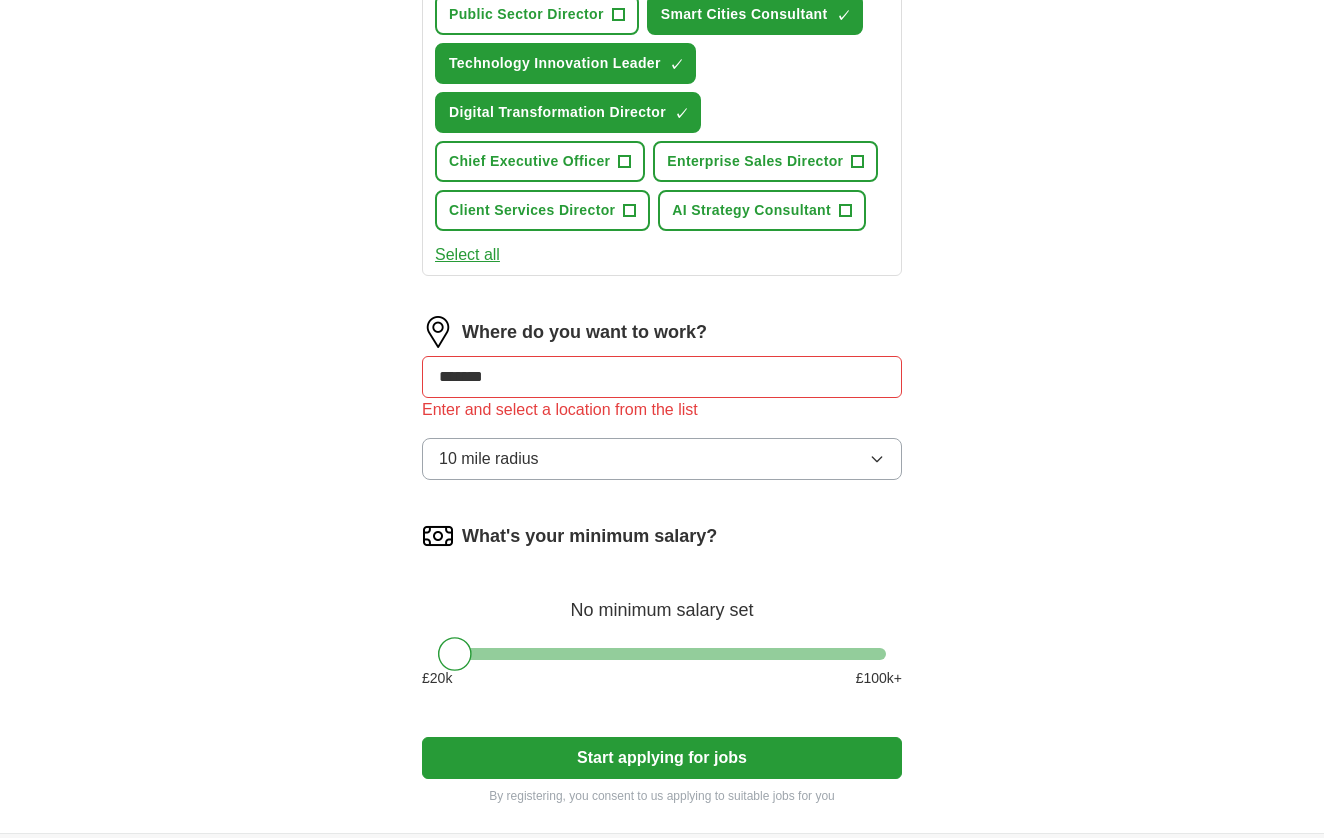 scroll, scrollTop: 558, scrollLeft: 0, axis: vertical 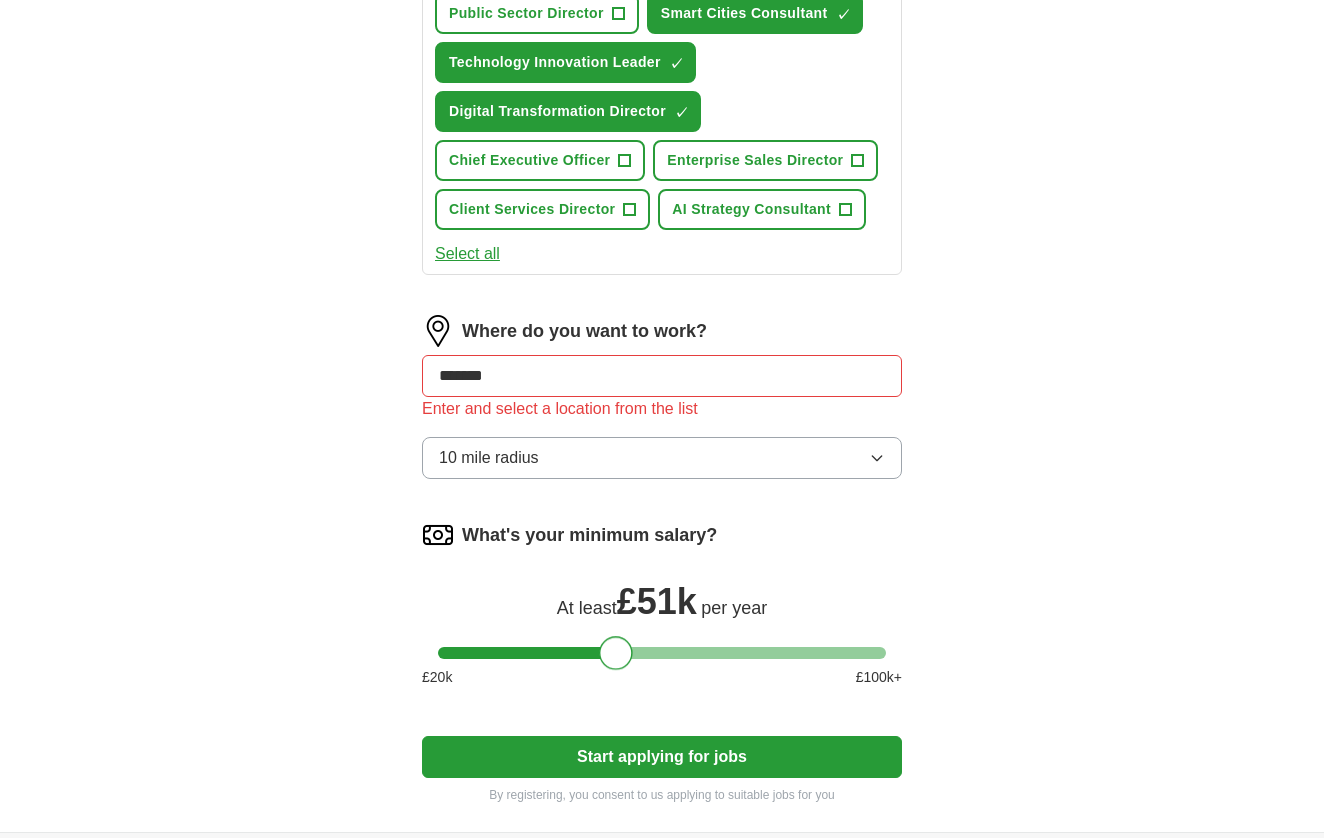 drag, startPoint x: 456, startPoint y: 655, endPoint x: 616, endPoint y: 672, distance: 160.90059 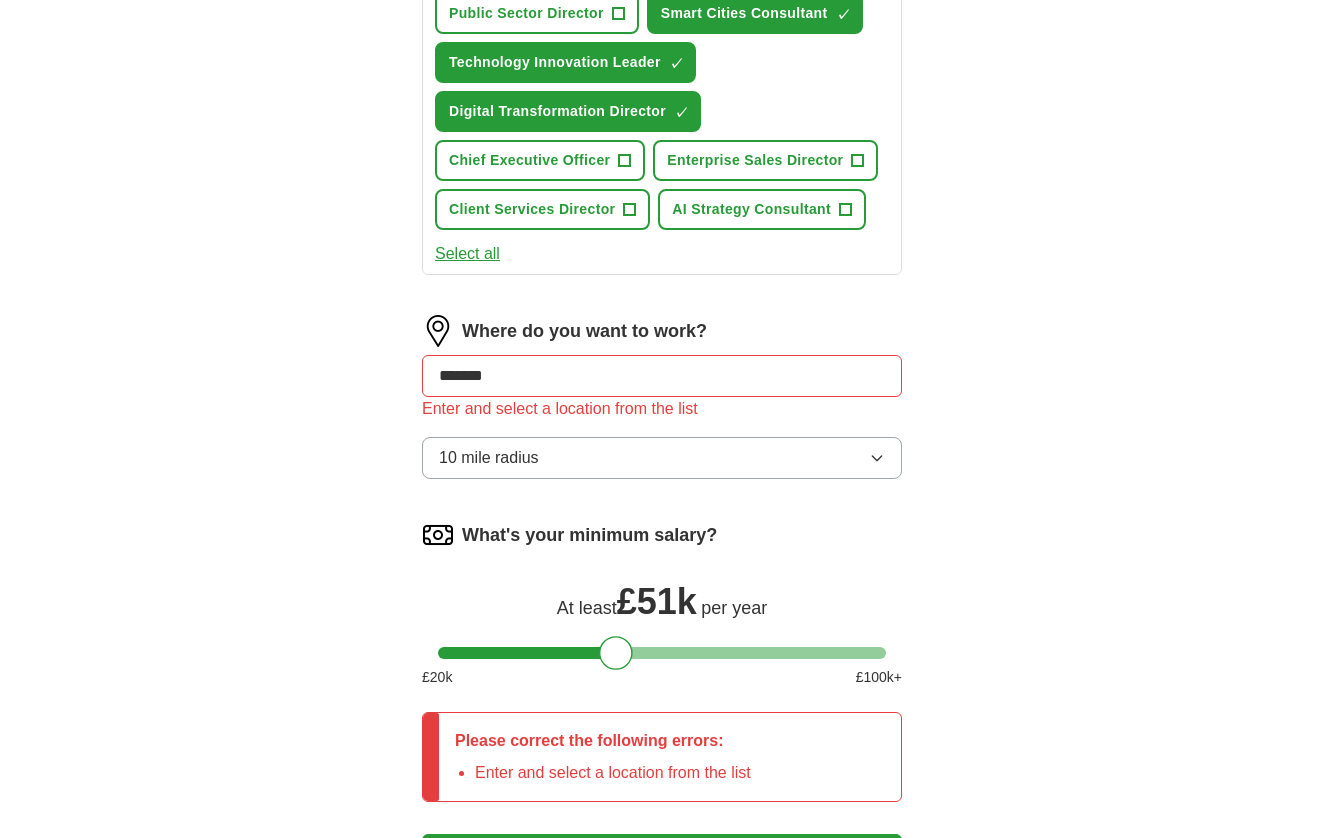 click on "*******" at bounding box center (662, 376) 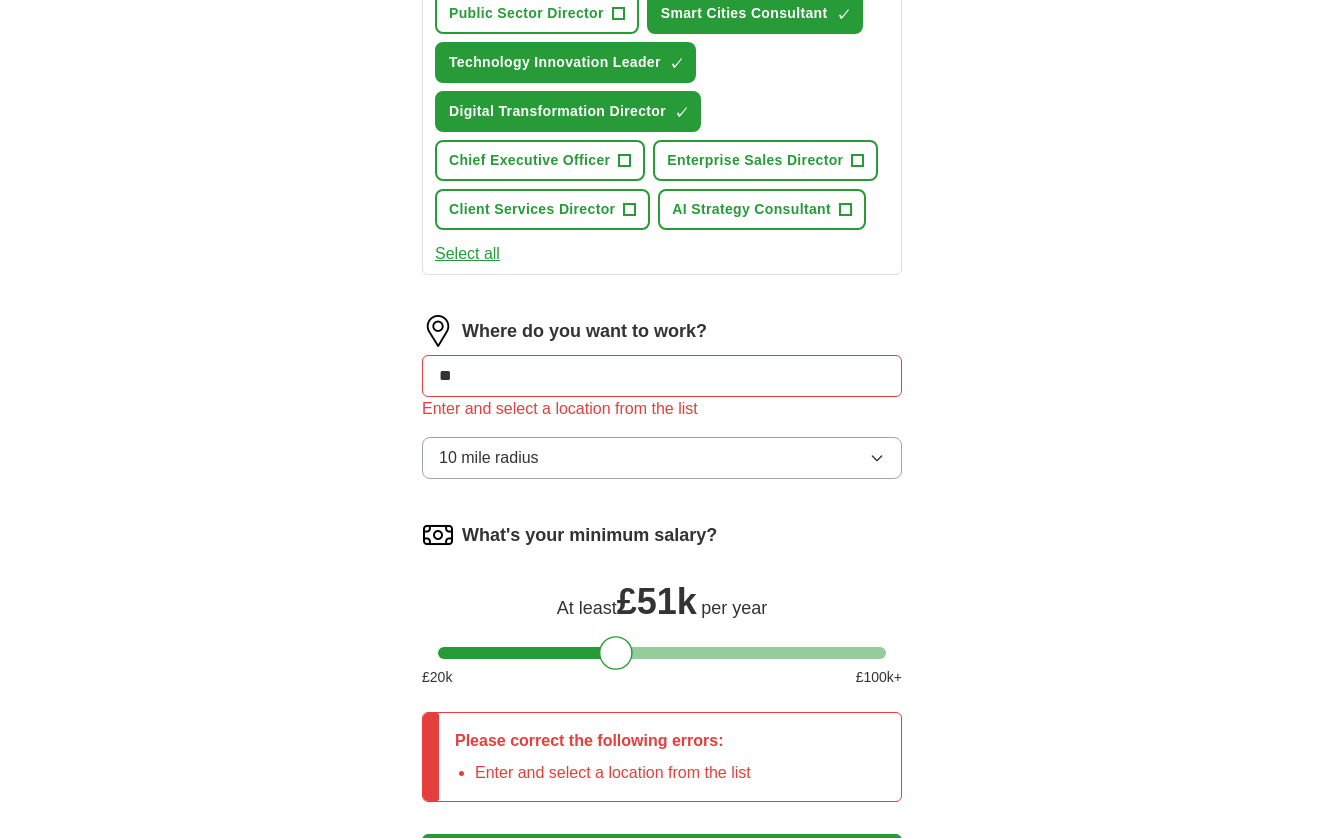 type on "***" 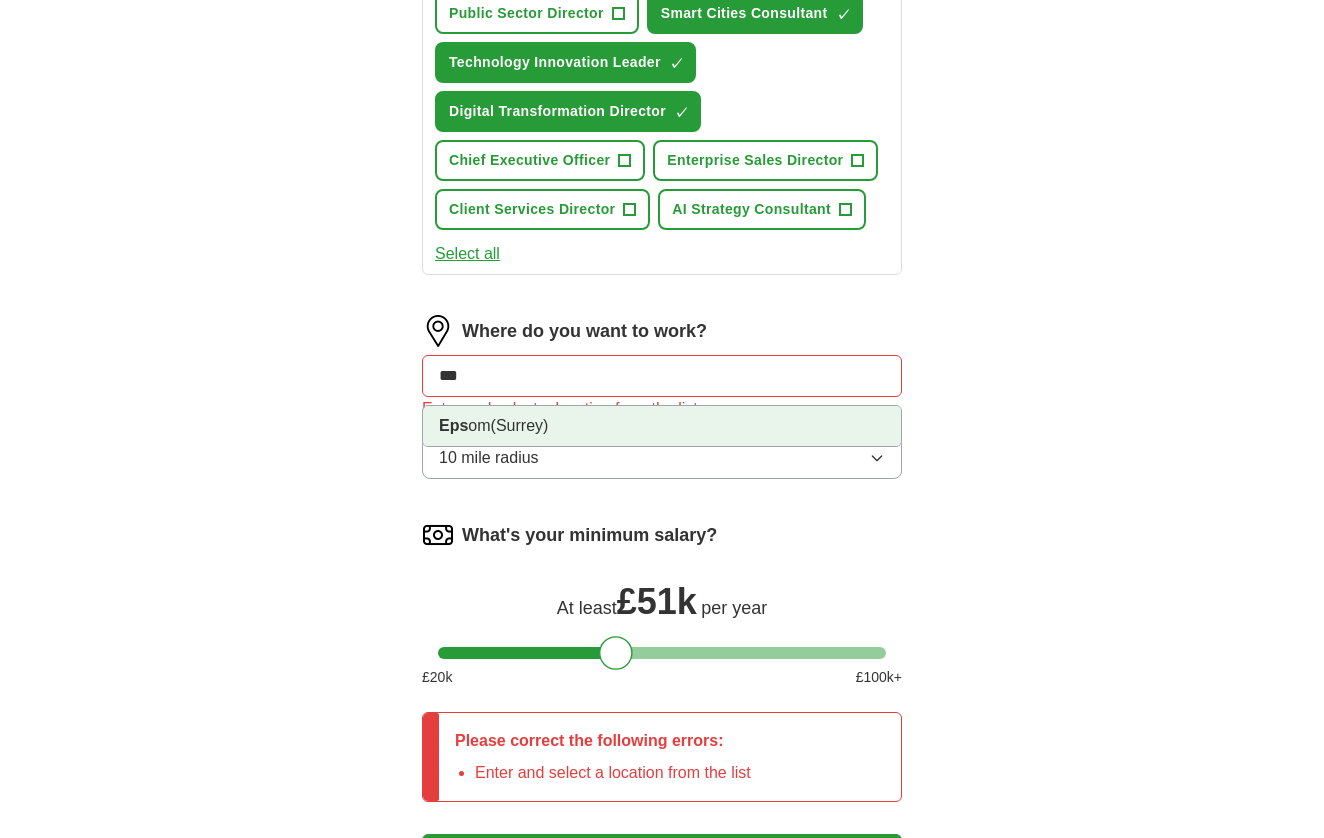 click on "Epsom  ([CITY])" at bounding box center (662, 426) 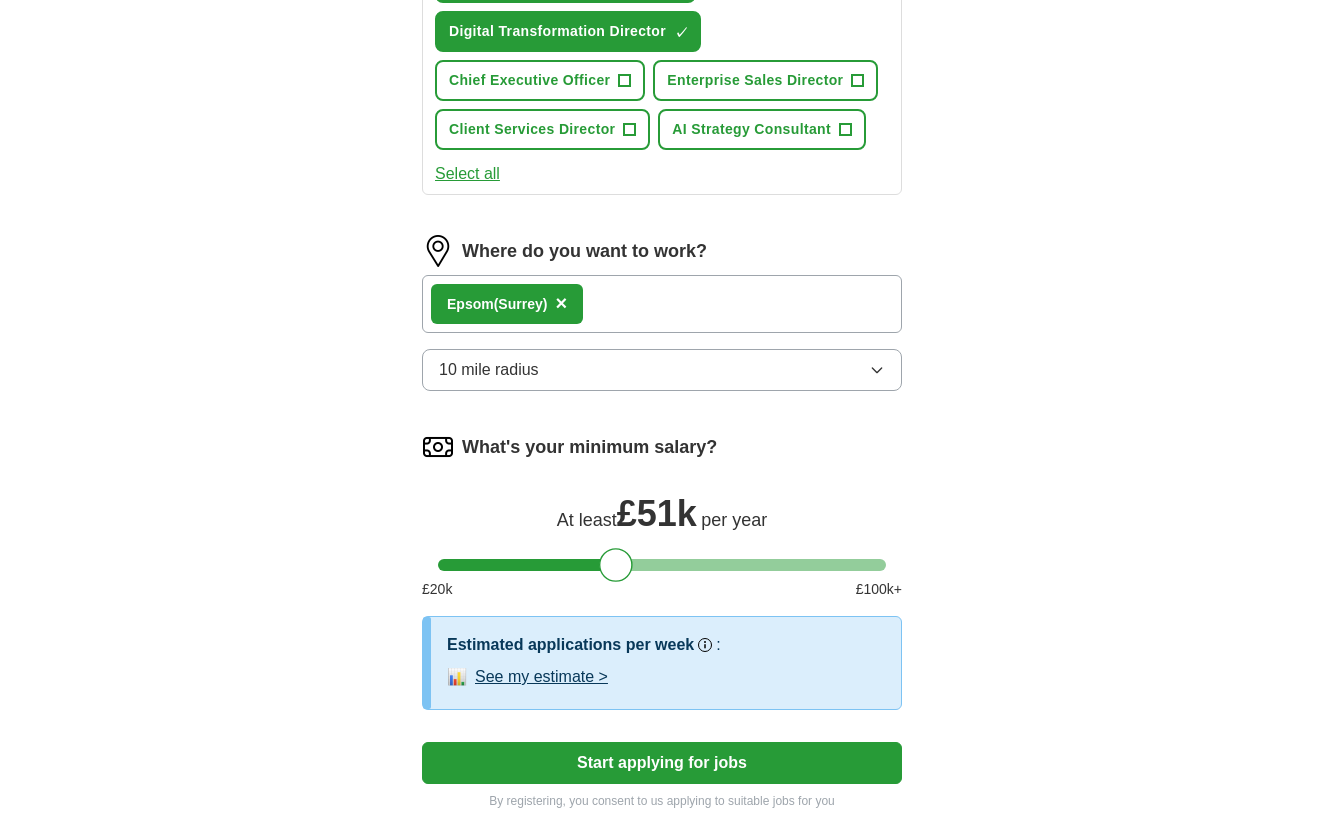 scroll, scrollTop: 716, scrollLeft: 0, axis: vertical 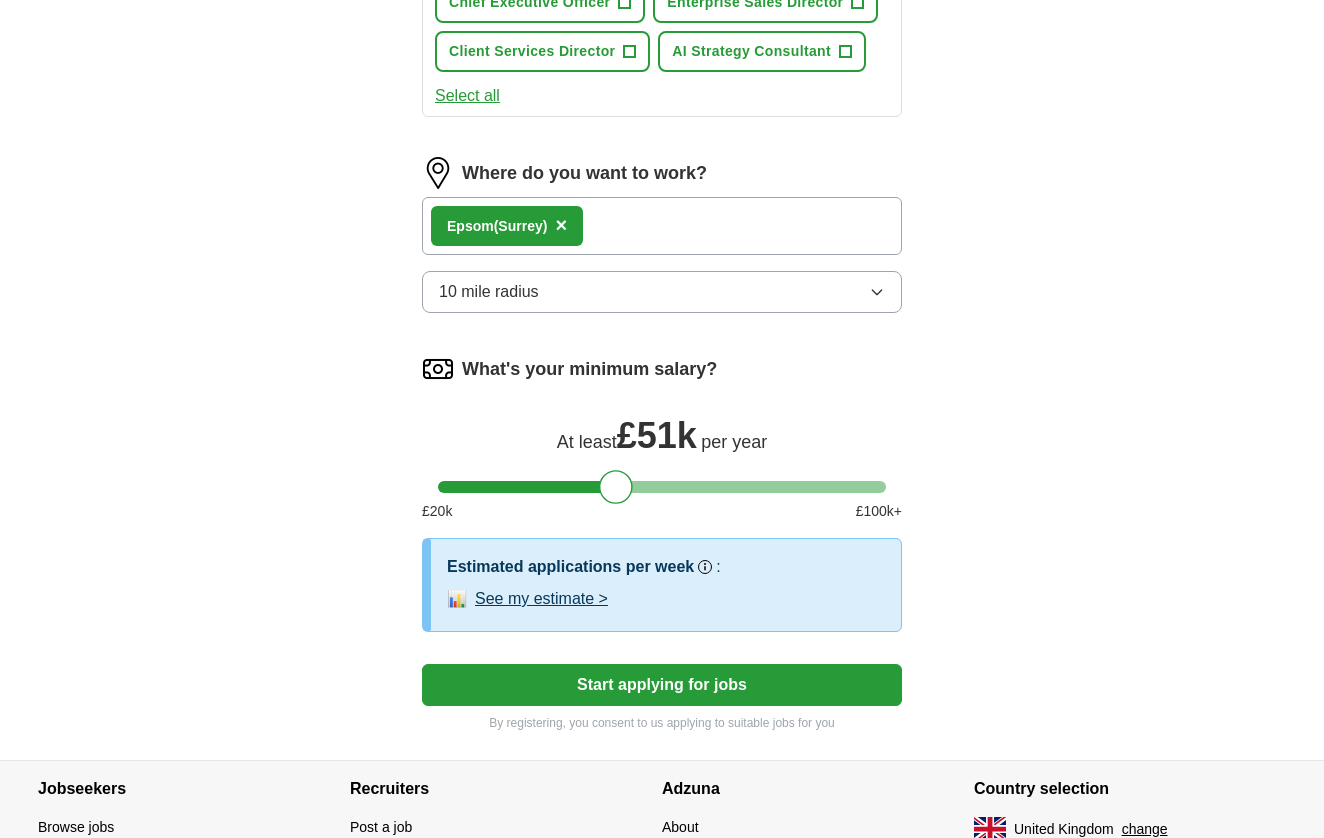 click on "Start applying for jobs" at bounding box center [662, 685] 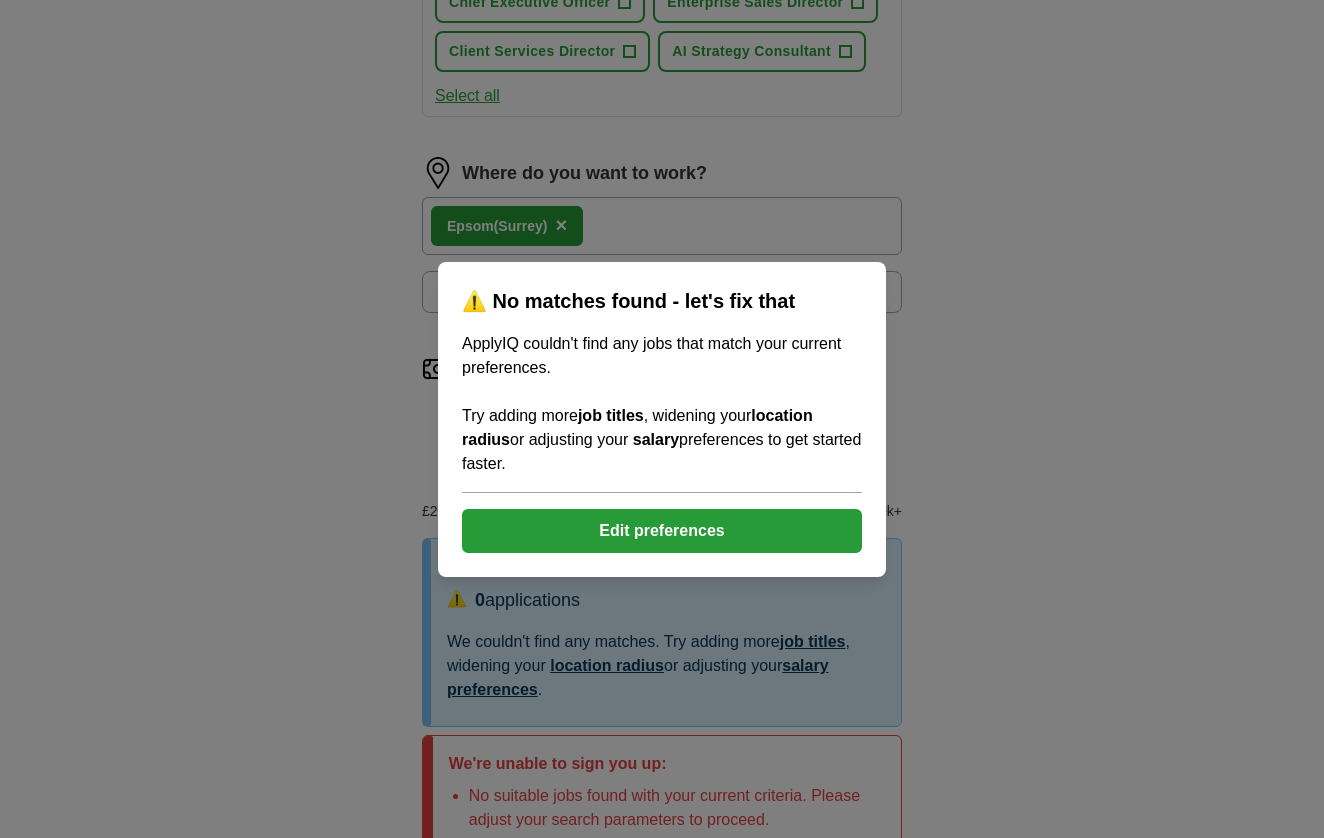 click on "Edit preferences" at bounding box center [662, 531] 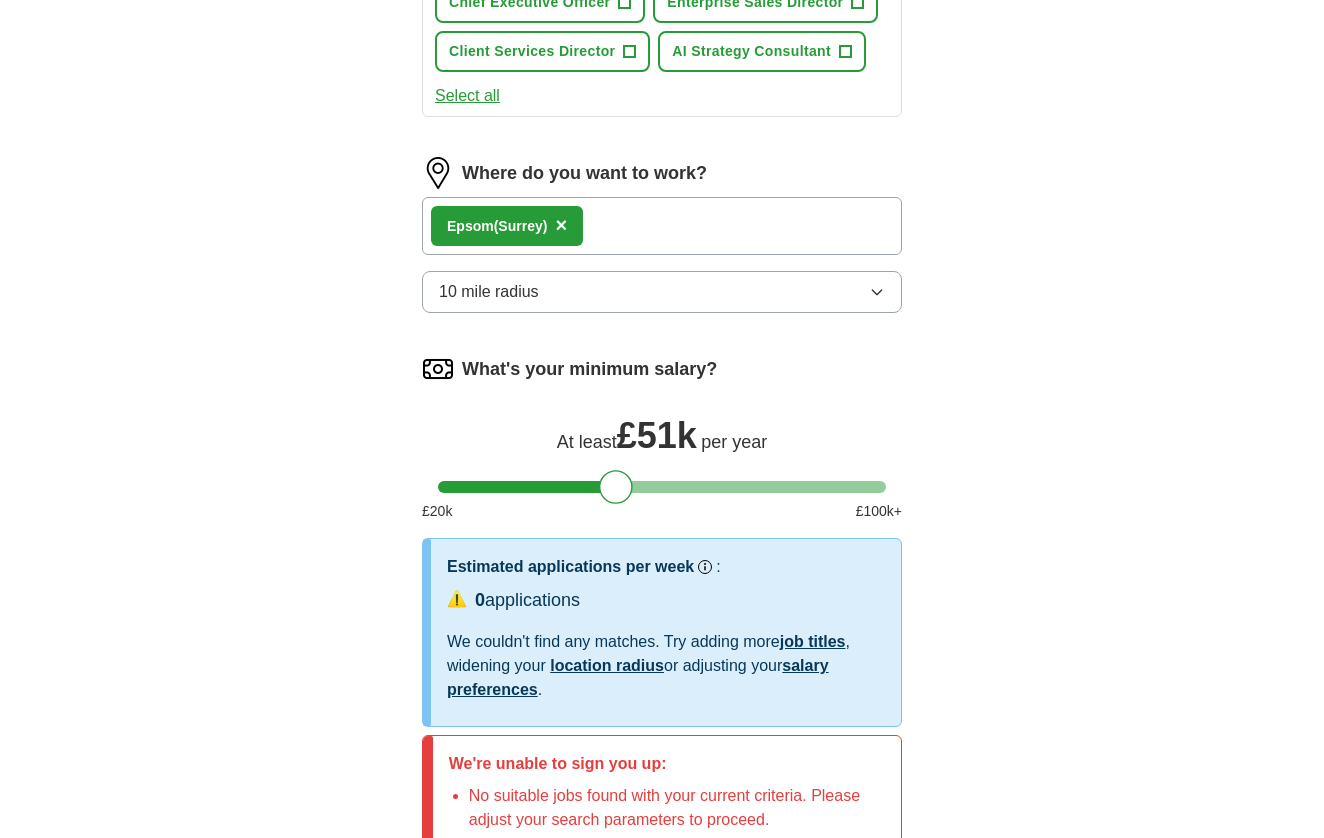 click on "10 mile radius" at bounding box center (662, 292) 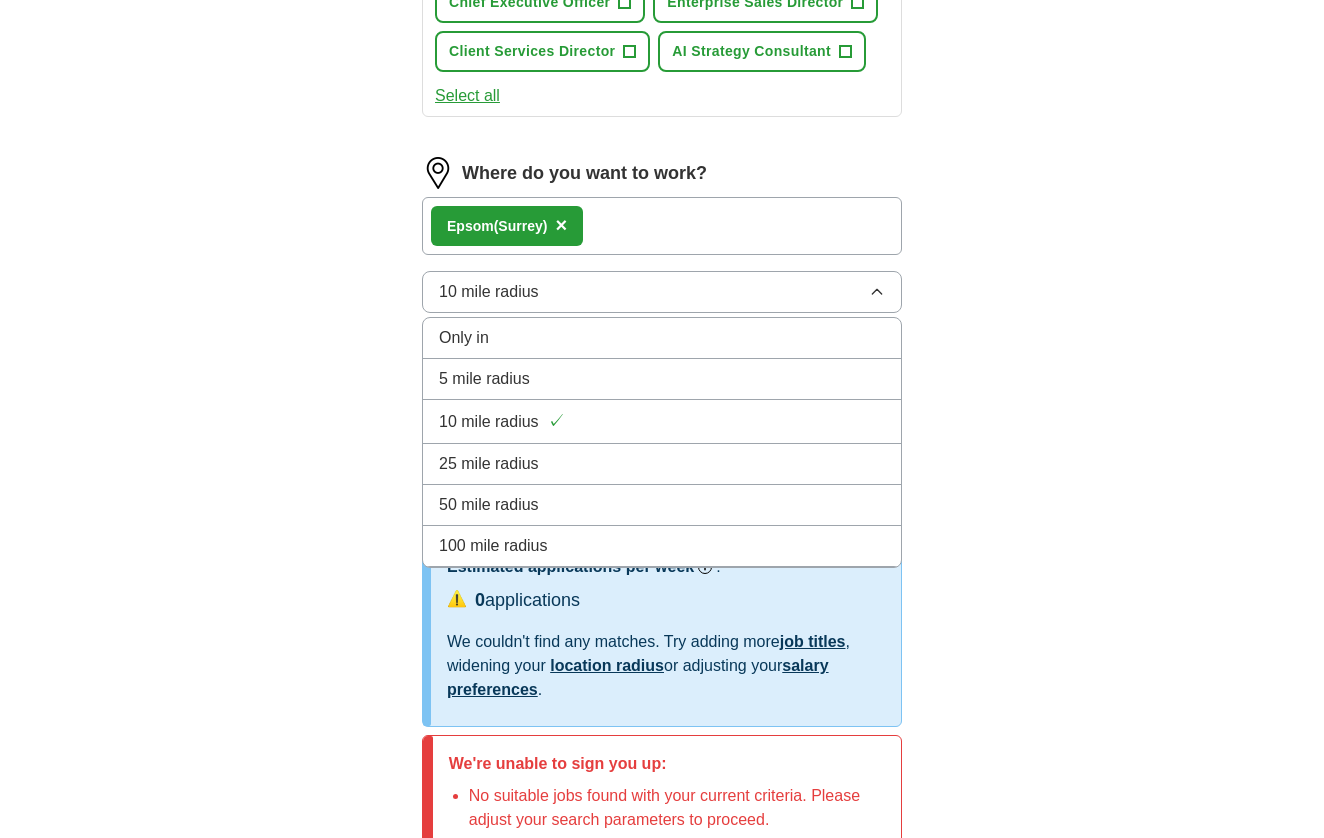 click on "25 mile radius" at bounding box center (662, 464) 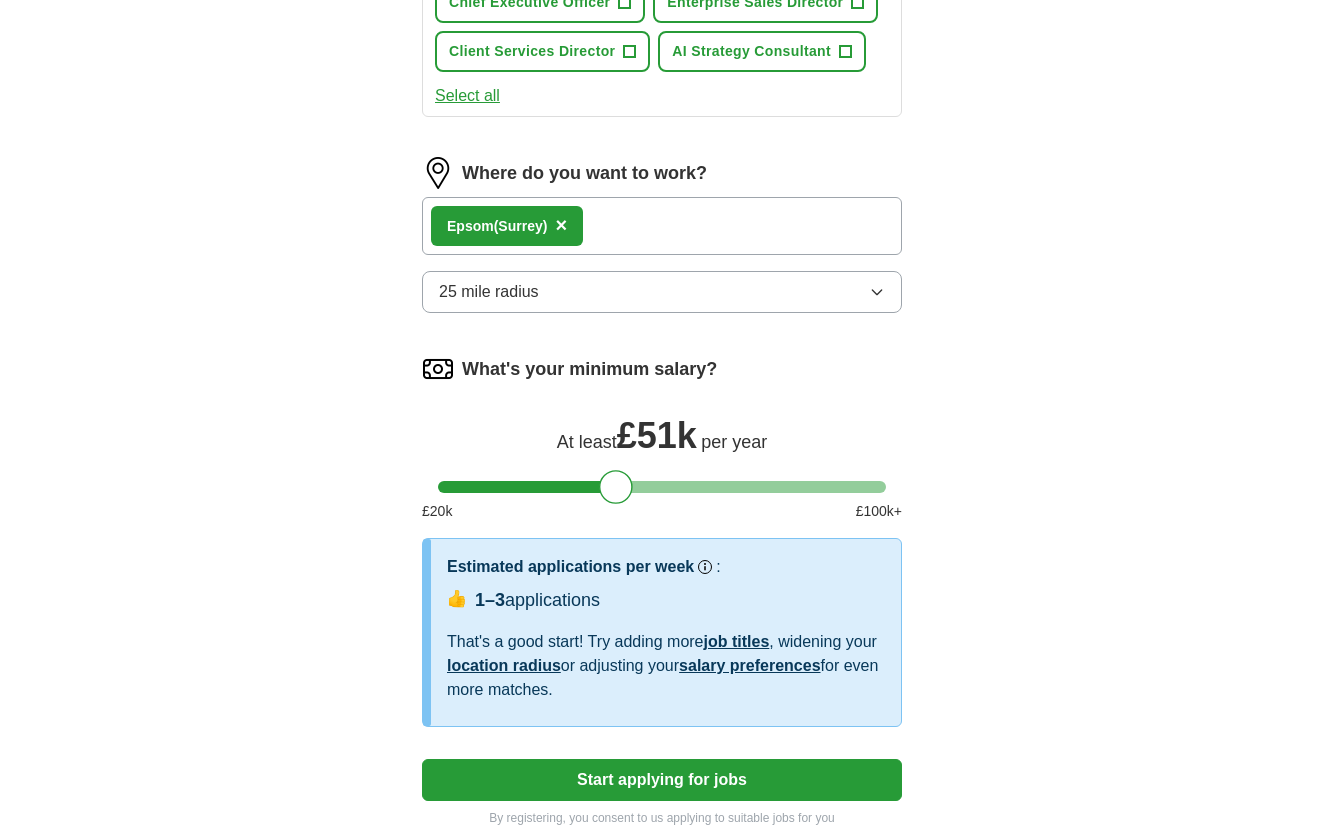 click on "Start applying for jobs" at bounding box center (662, 780) 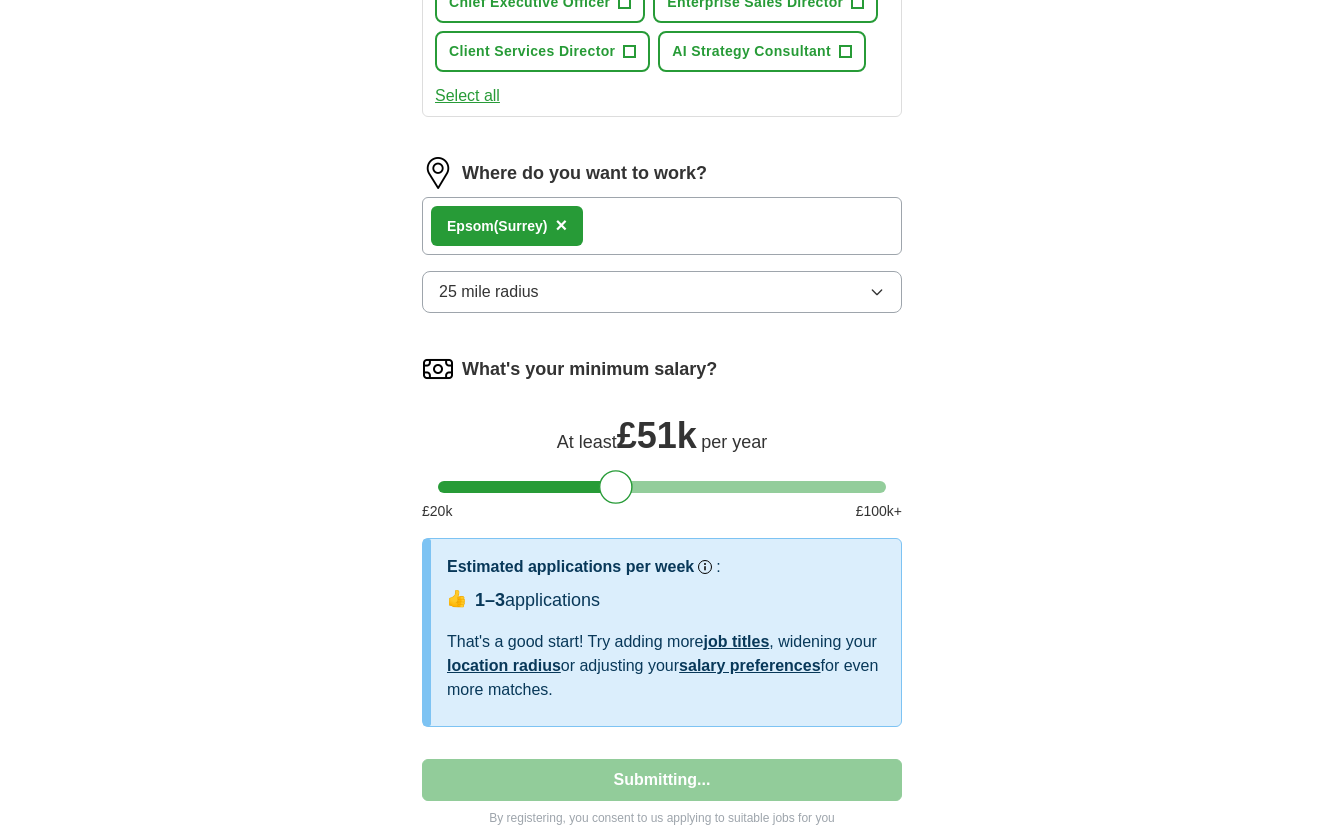 select on "**" 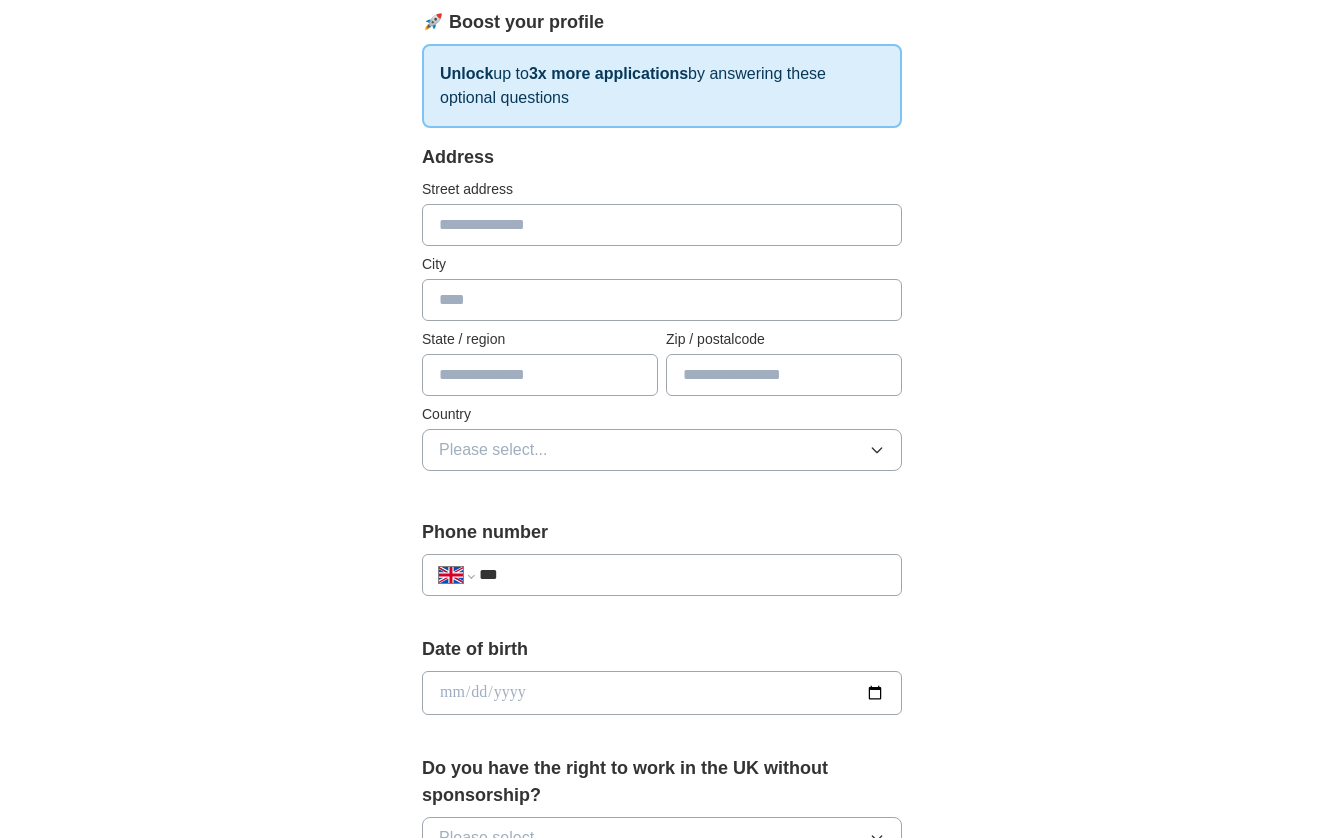 scroll, scrollTop: 292, scrollLeft: 0, axis: vertical 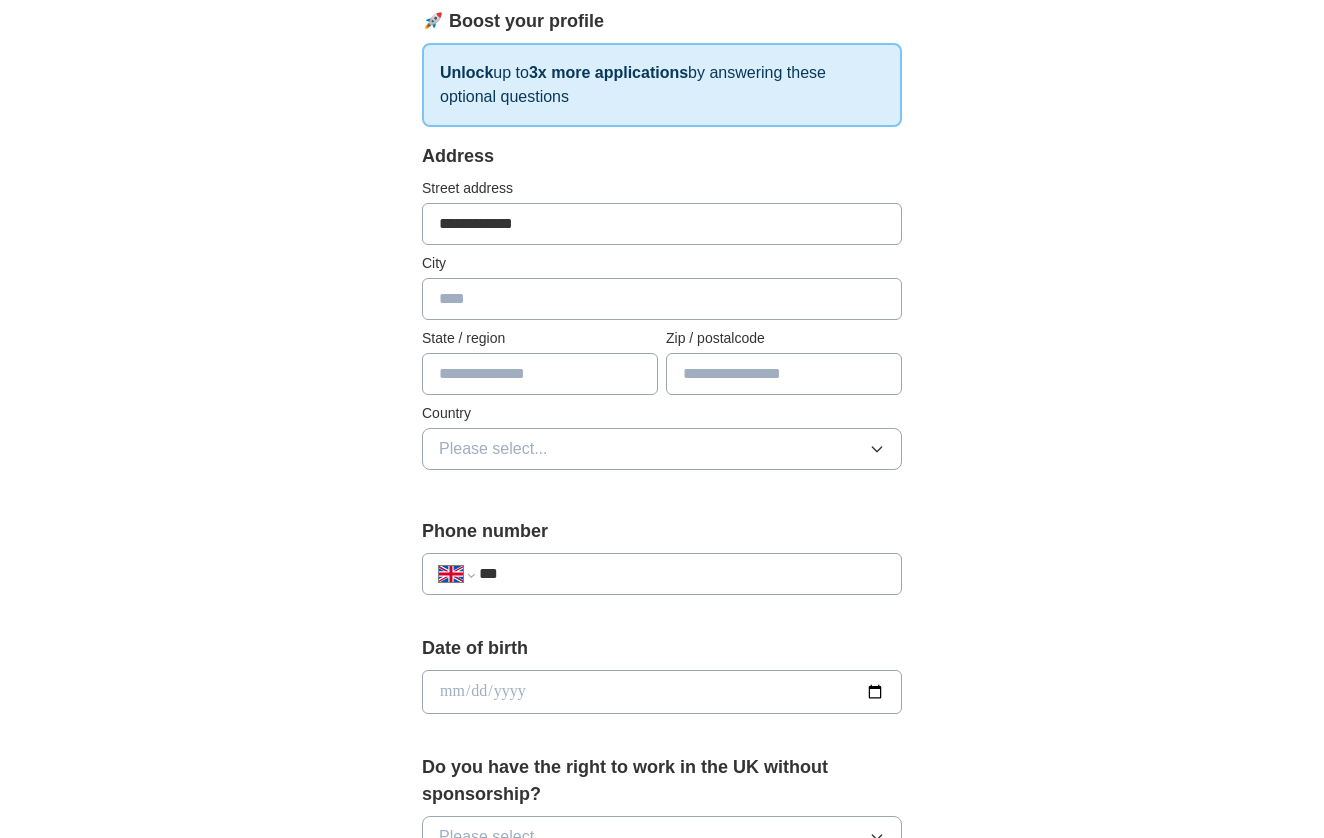 type on "**********" 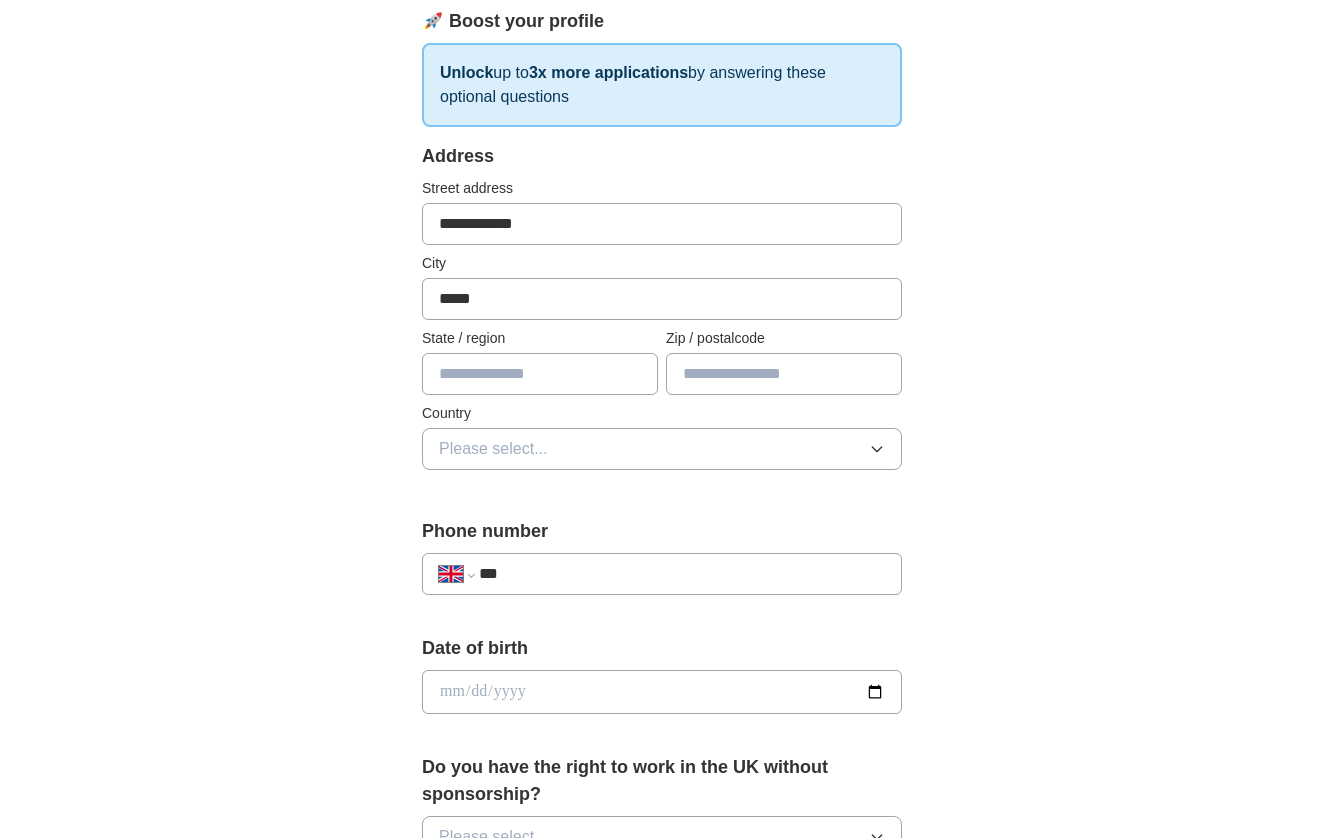 type on "*****" 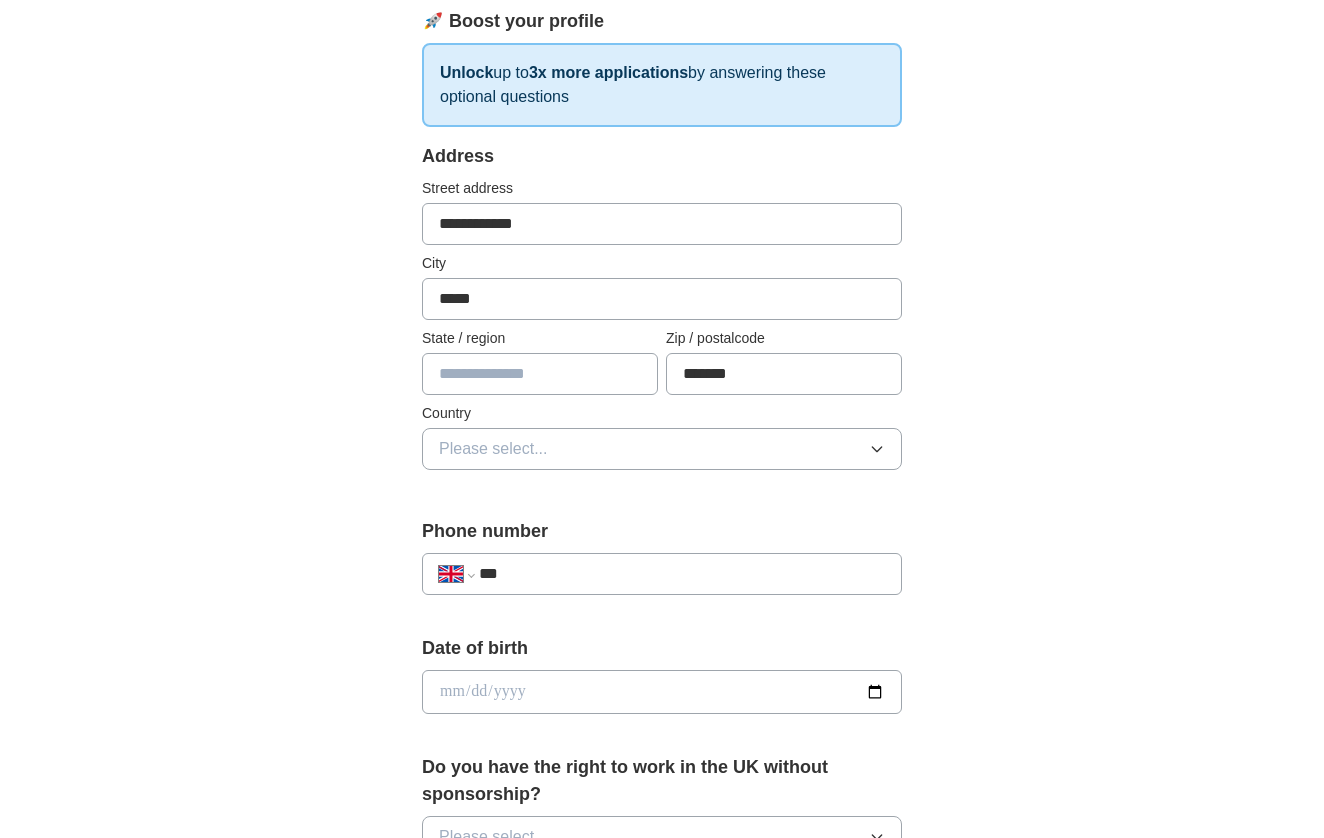 type on "*******" 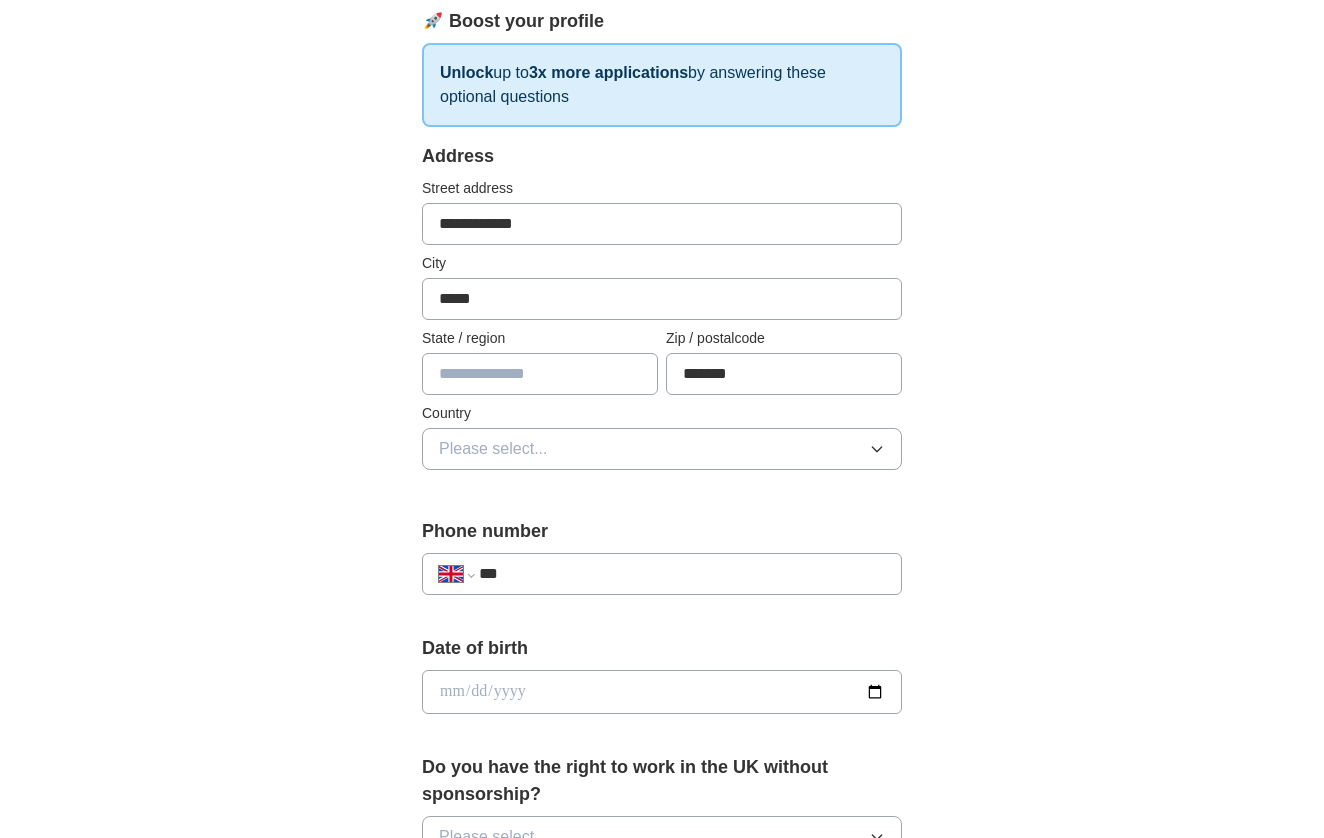 click on "Please select..." at bounding box center [662, 449] 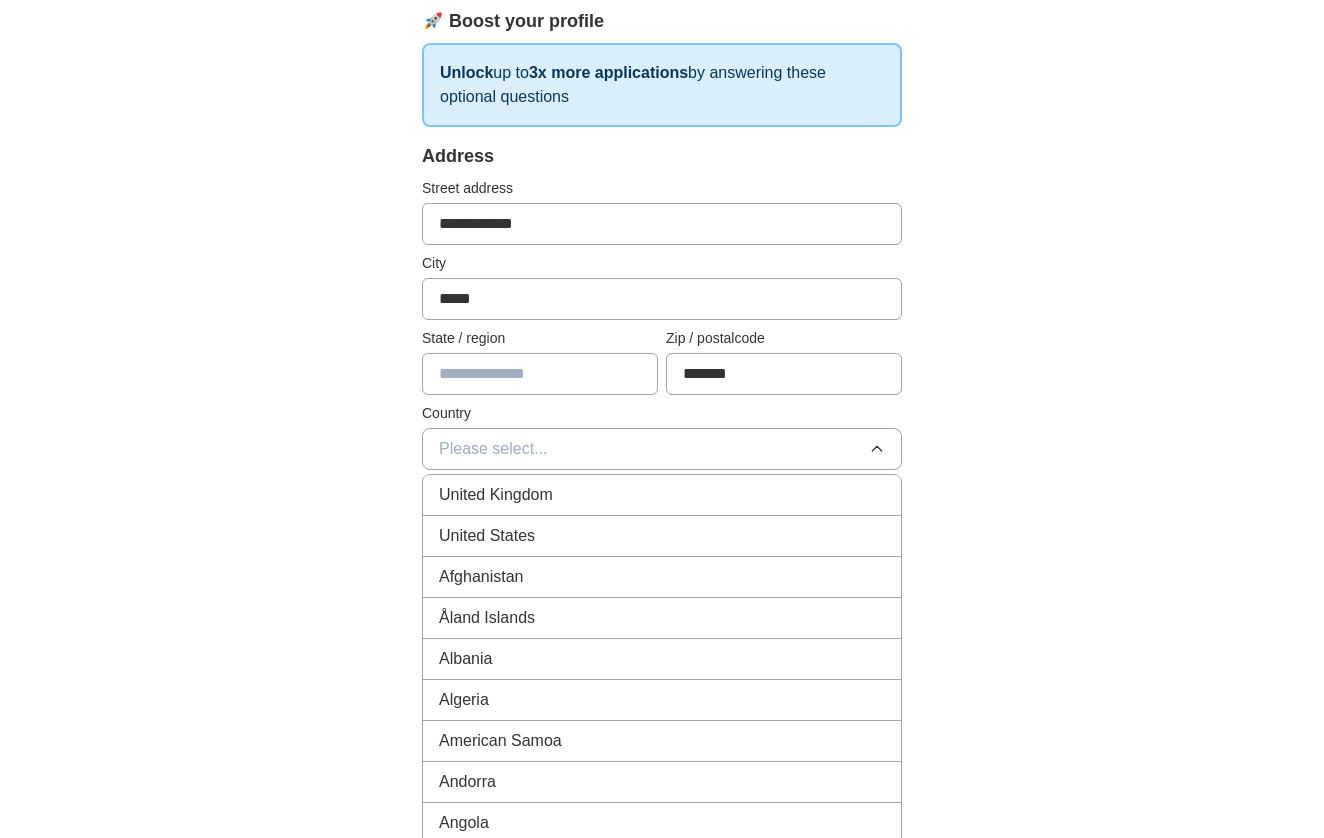 click on "United Kingdom" at bounding box center [662, 495] 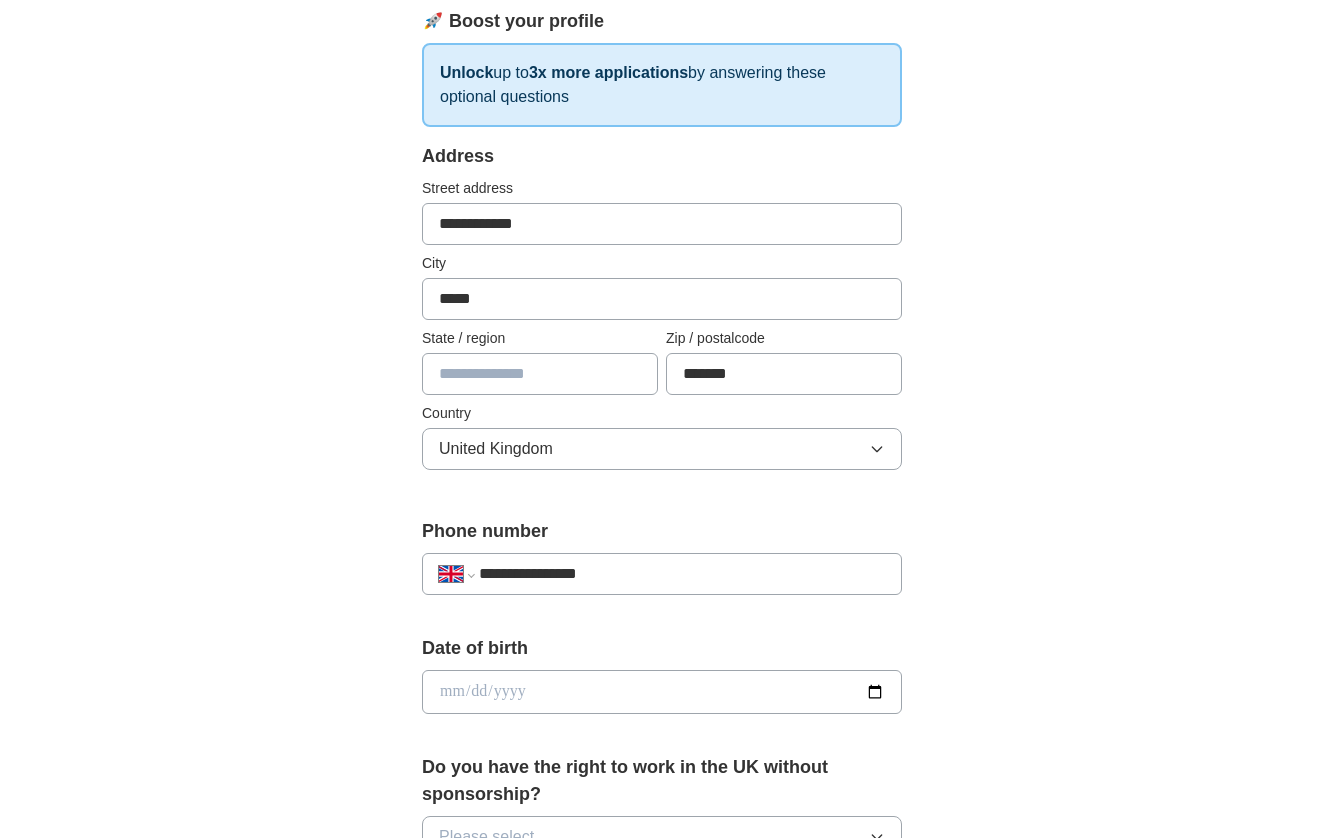 type on "**********" 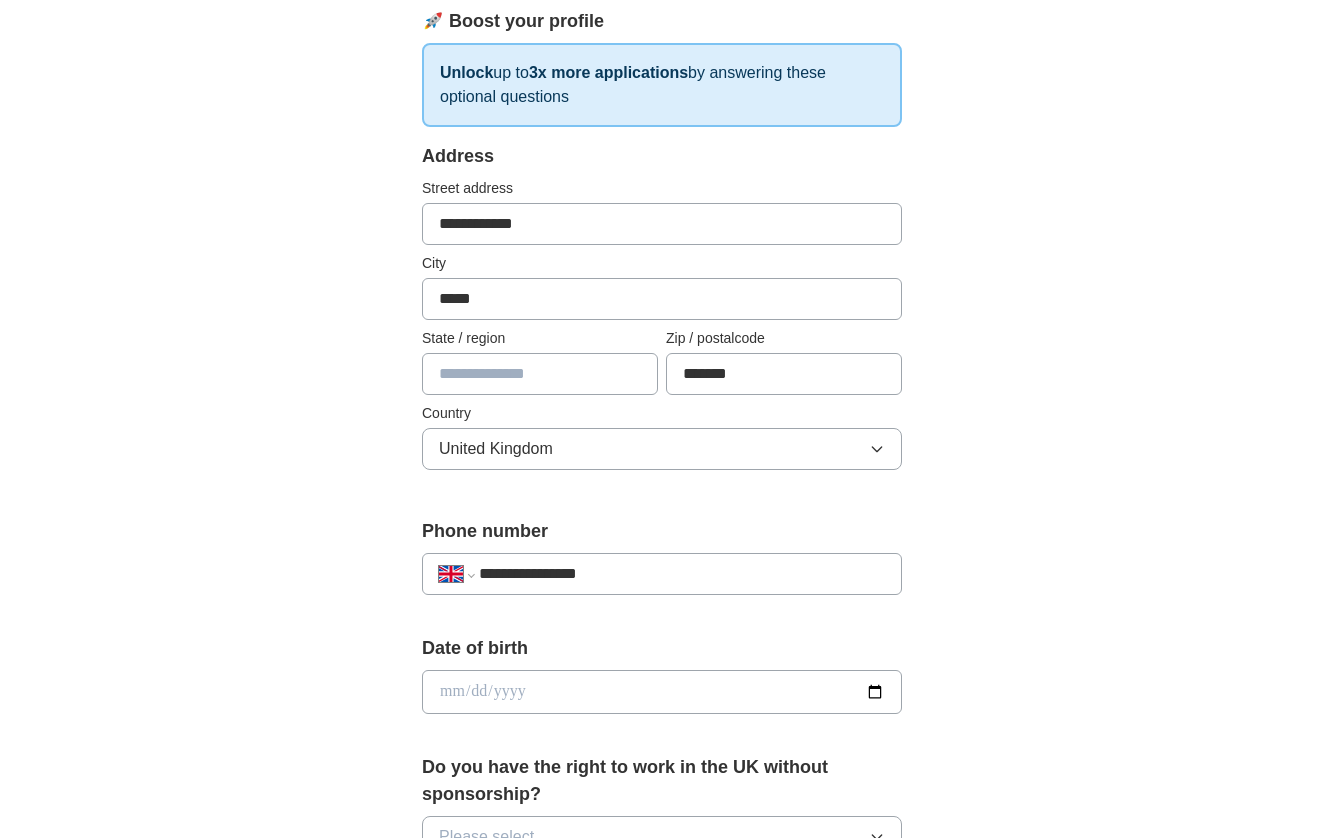 click at bounding box center [662, 692] 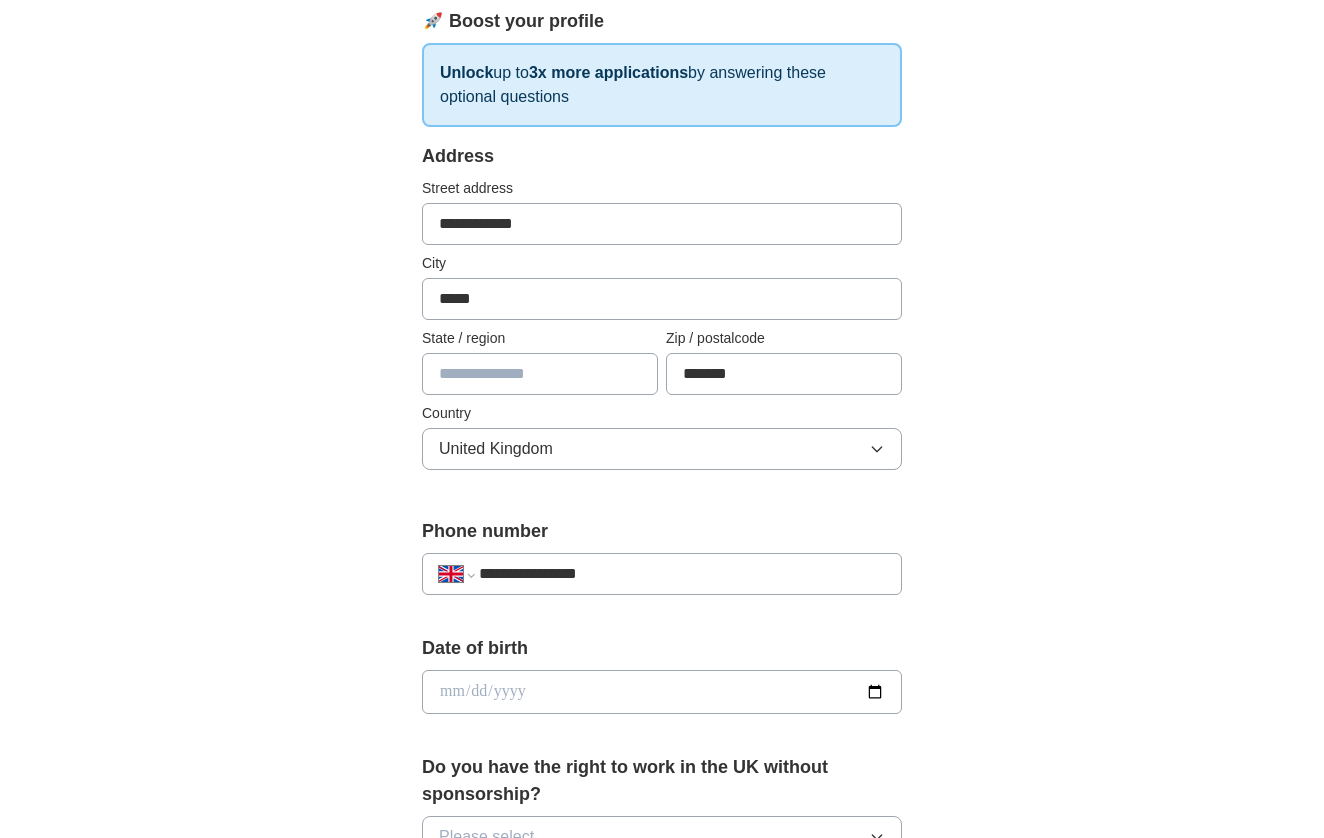 click at bounding box center (662, 692) 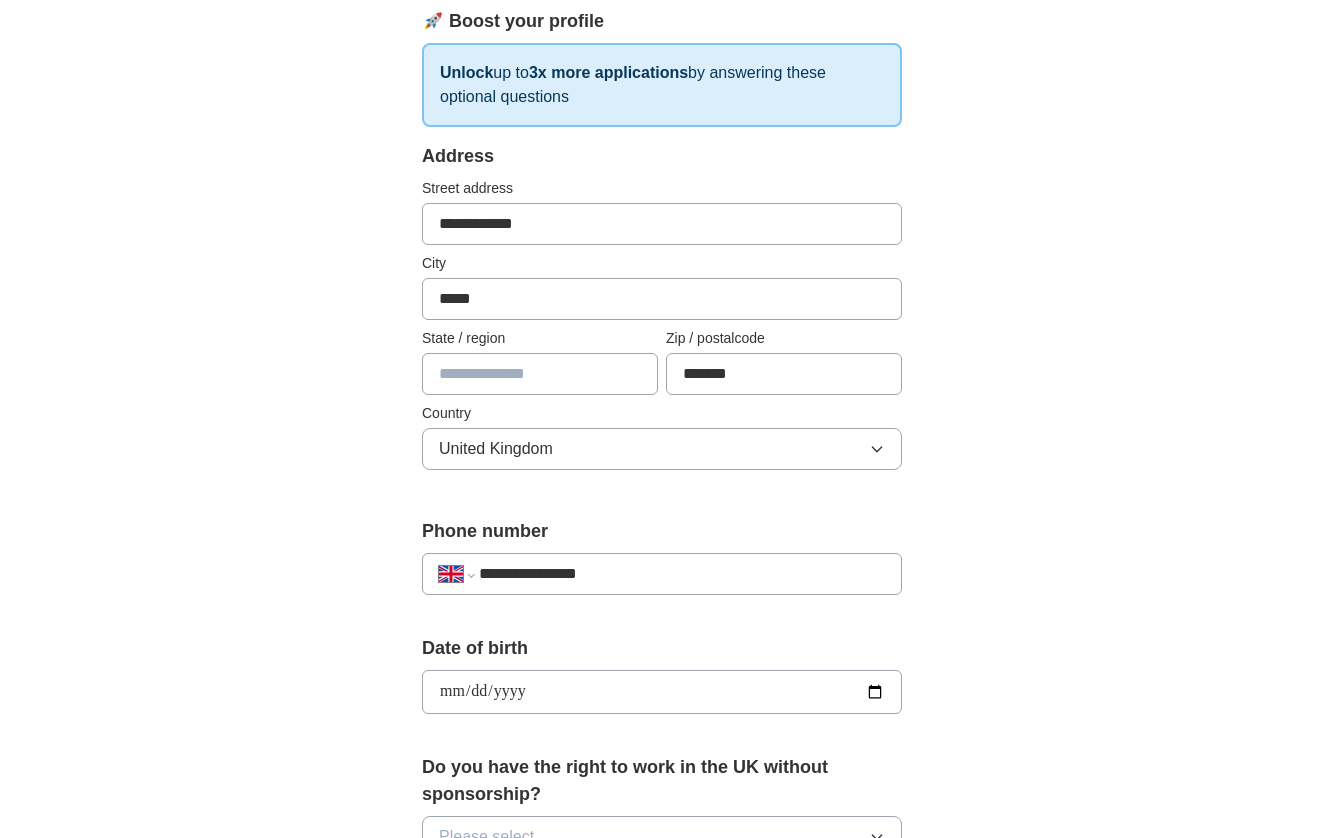 type on "**********" 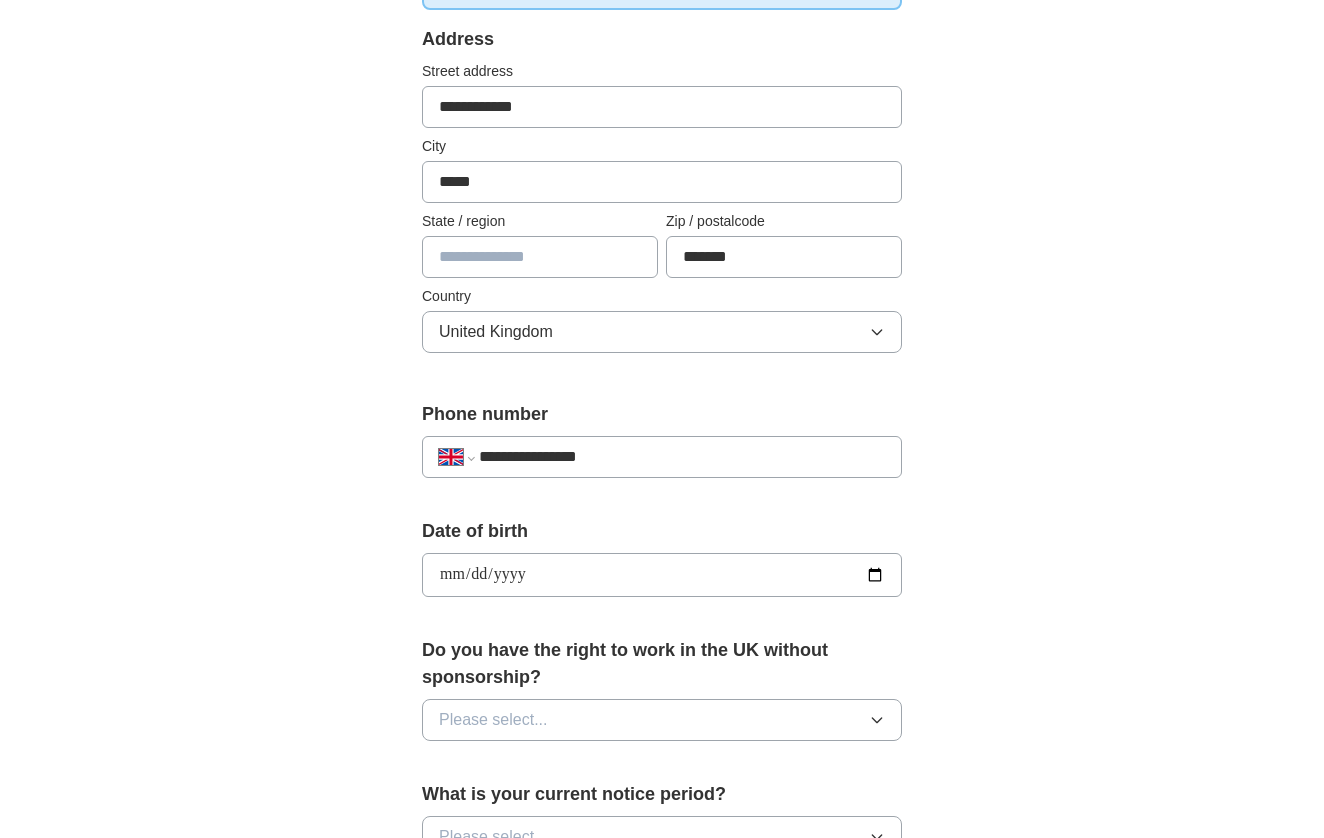 scroll, scrollTop: 478, scrollLeft: 0, axis: vertical 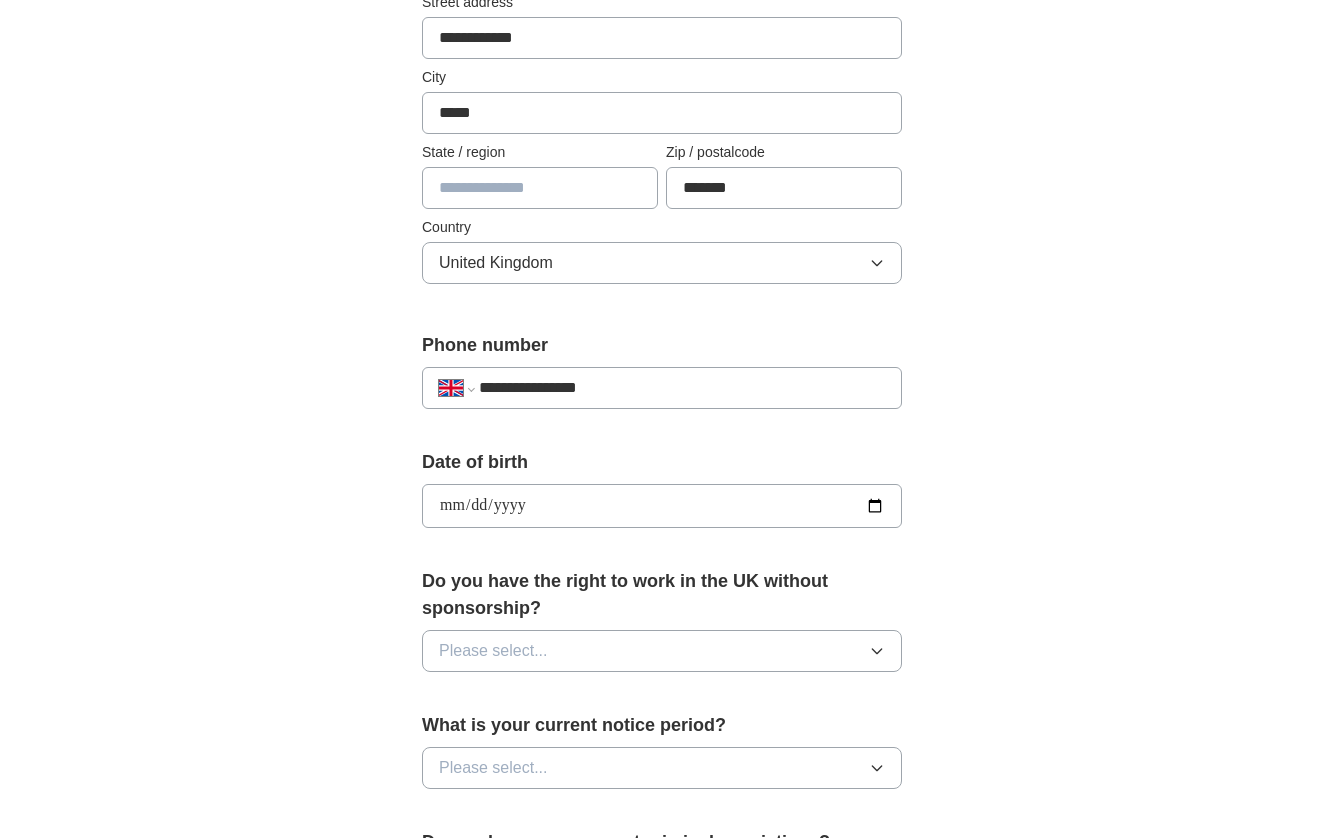 click on "Please select..." at bounding box center (662, 651) 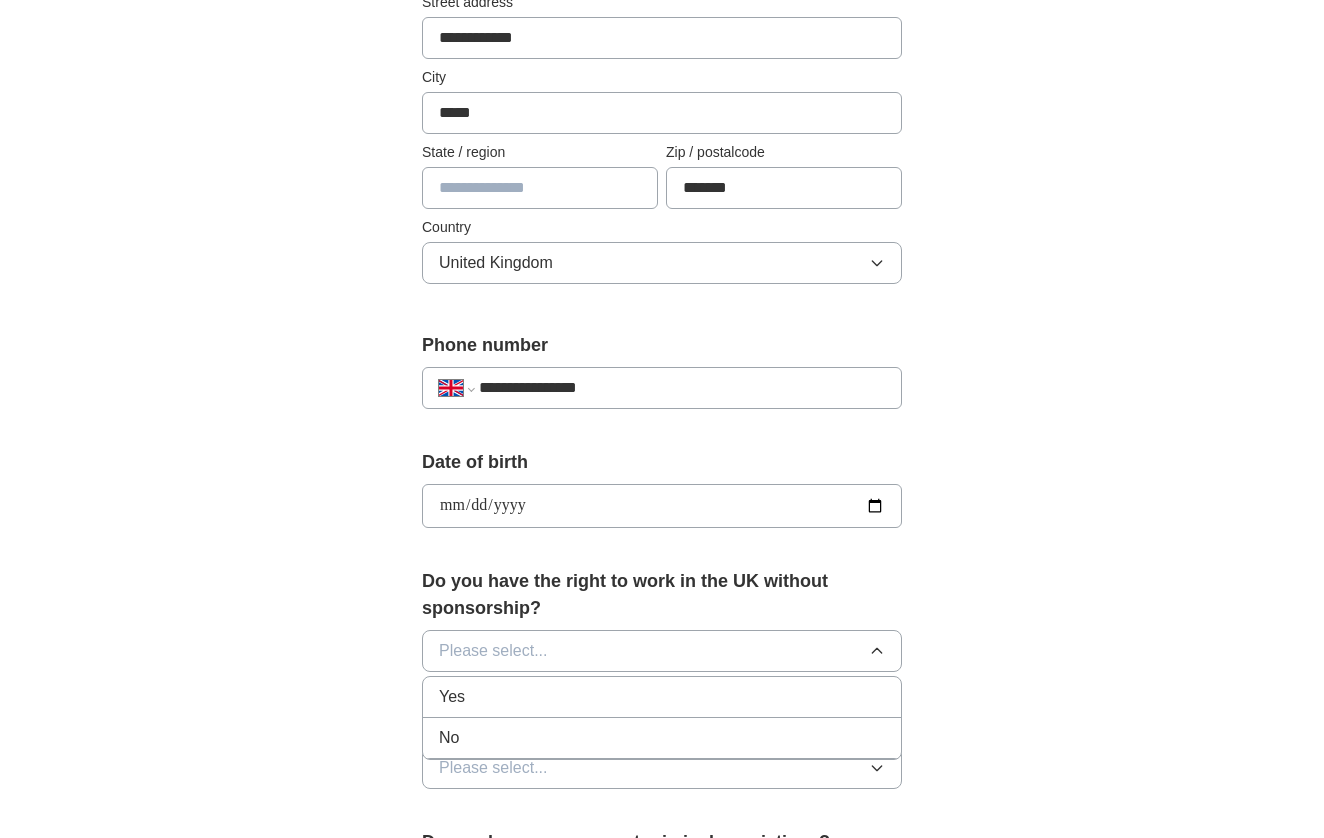 click on "Yes" at bounding box center (662, 697) 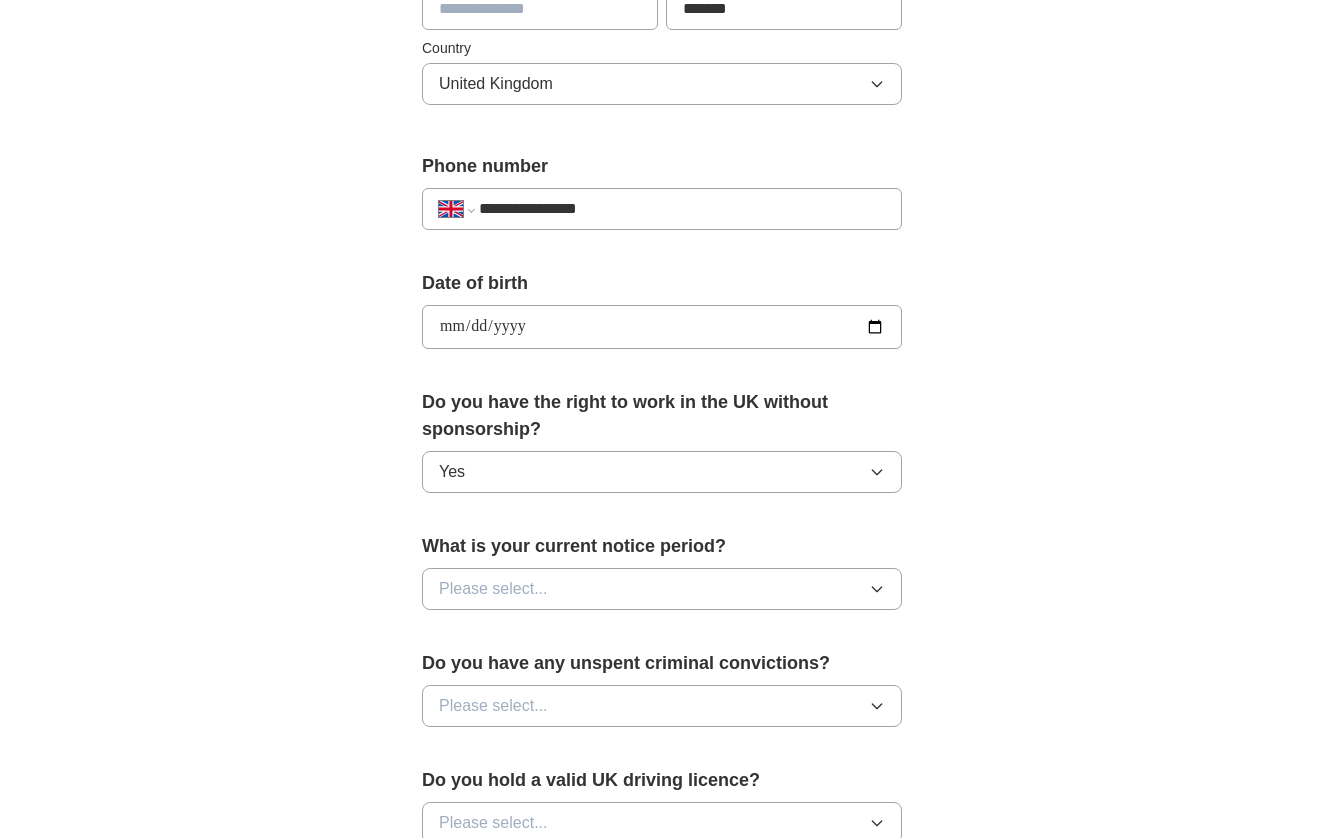 scroll, scrollTop: 661, scrollLeft: 0, axis: vertical 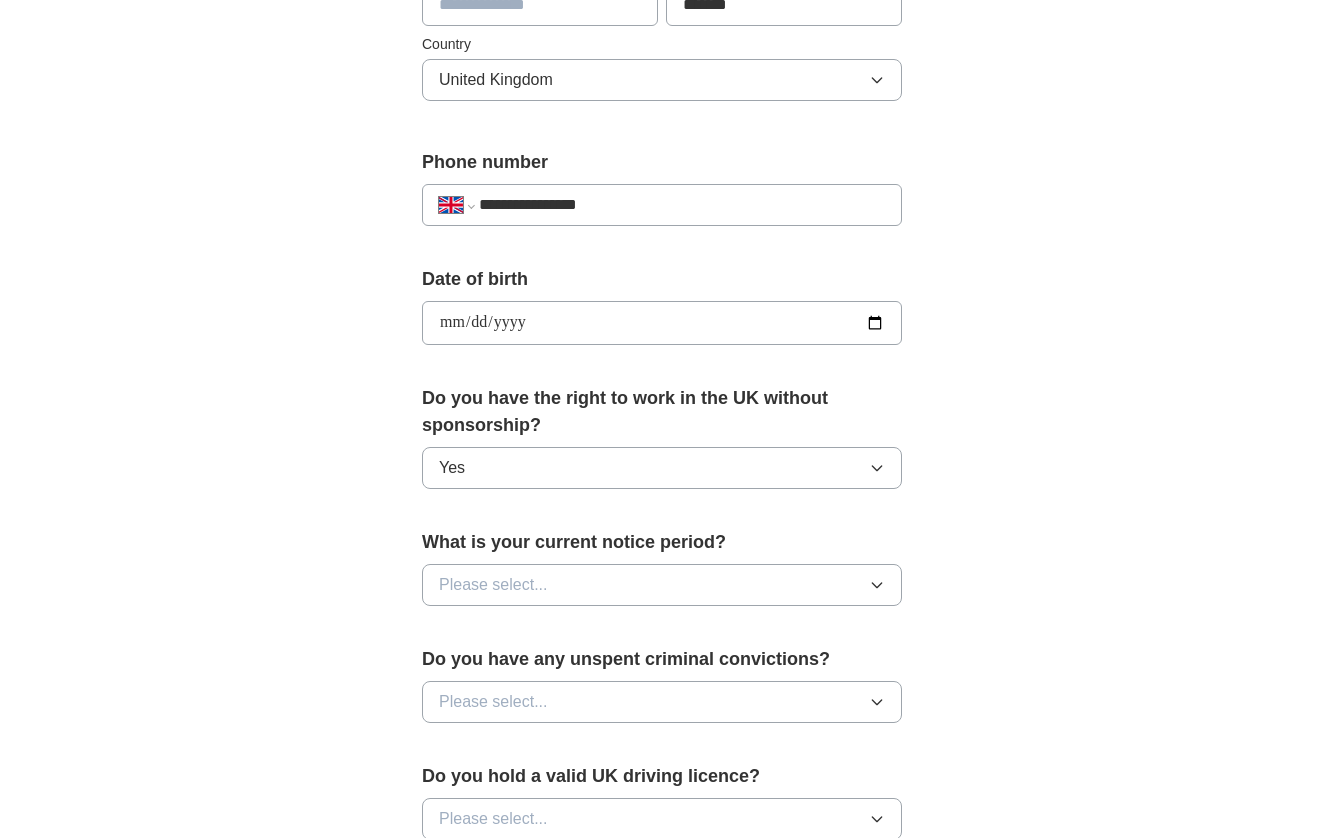 click on "Please select..." at bounding box center (662, 585) 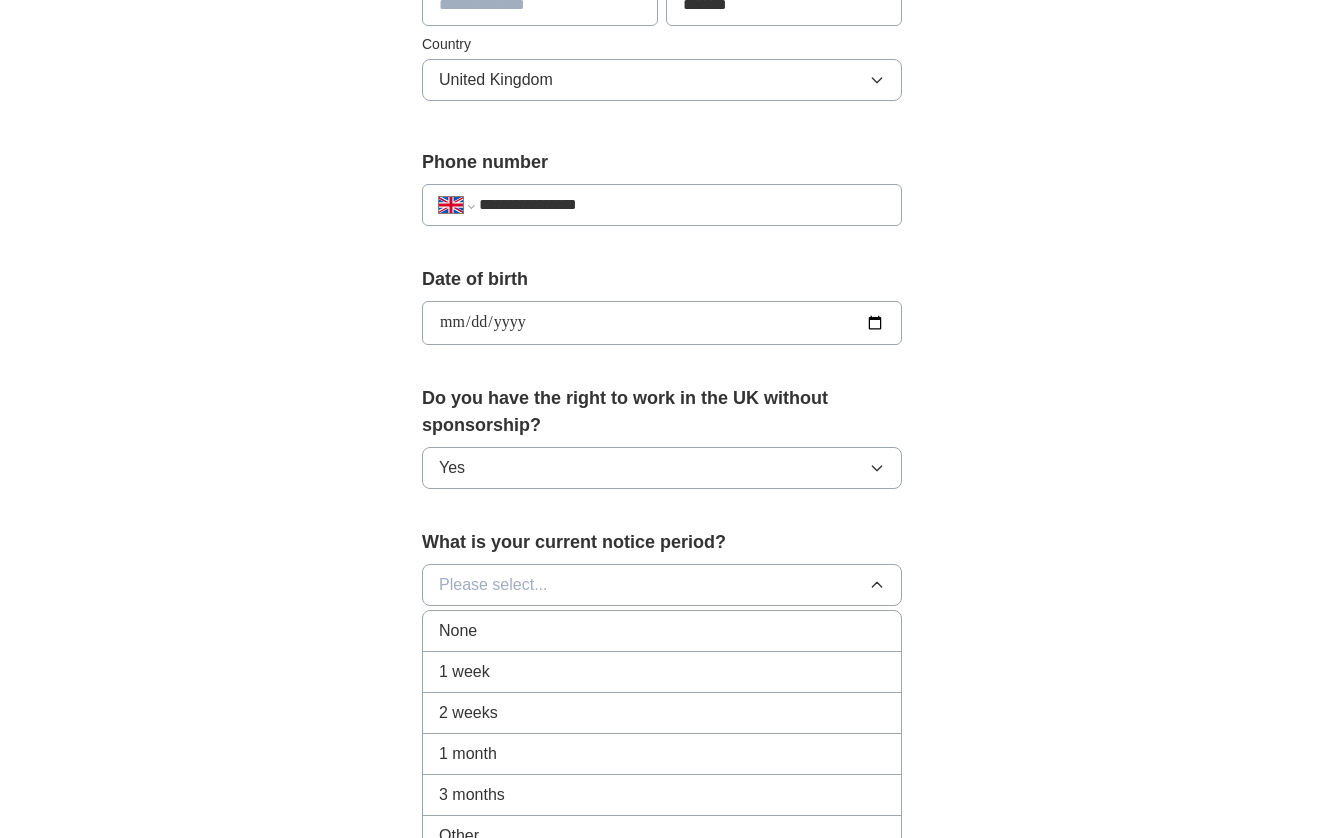 click on "2 weeks" at bounding box center [662, 713] 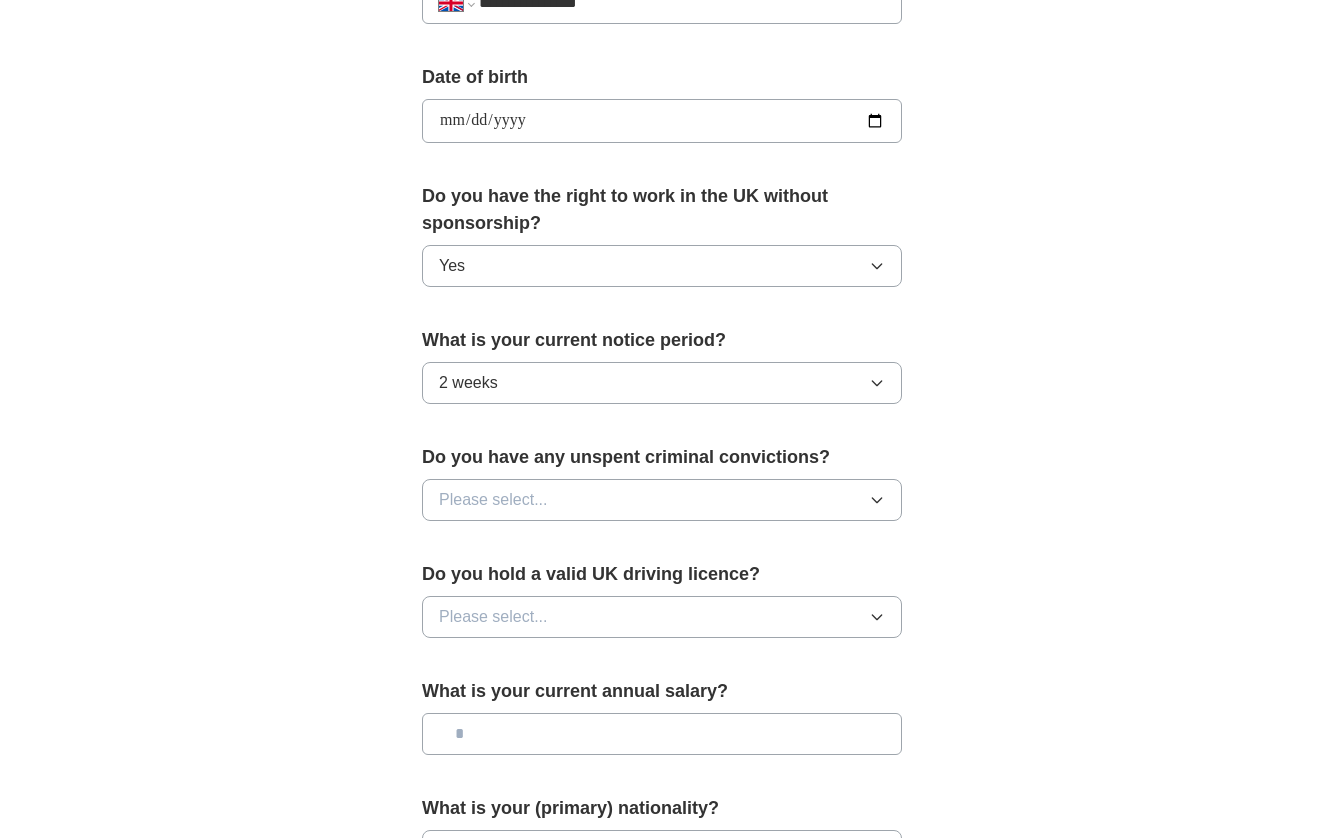 scroll, scrollTop: 863, scrollLeft: 0, axis: vertical 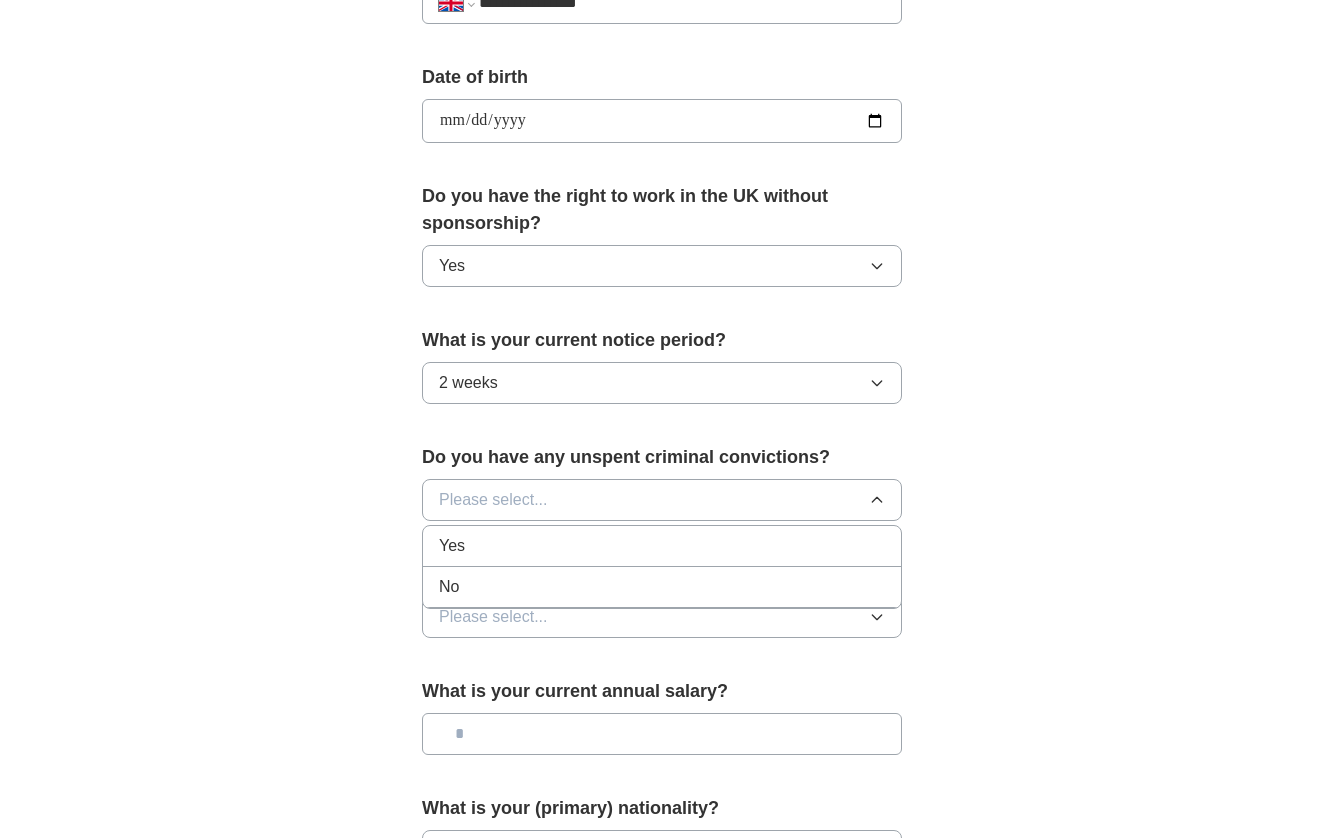 click on "No" at bounding box center (662, 587) 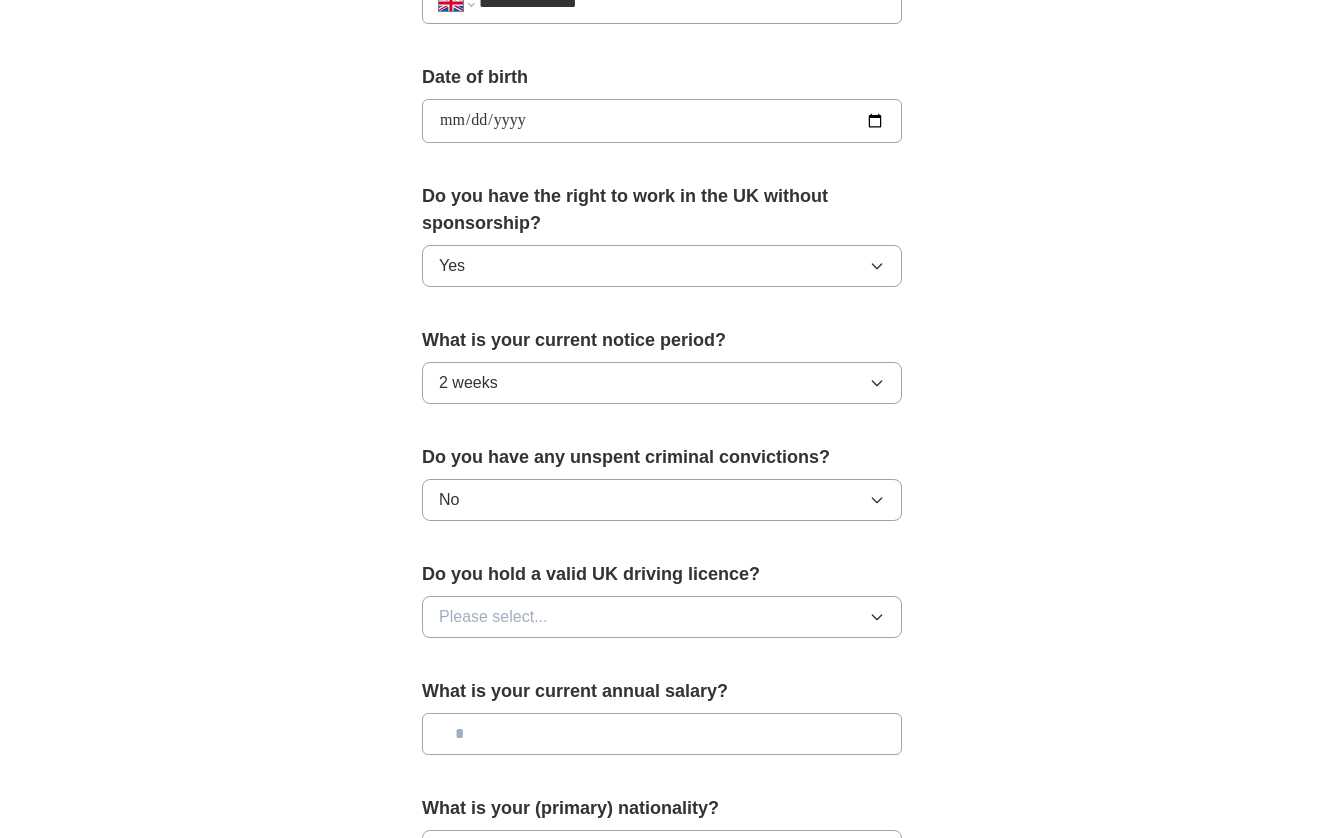 click on "Please select..." at bounding box center [662, 617] 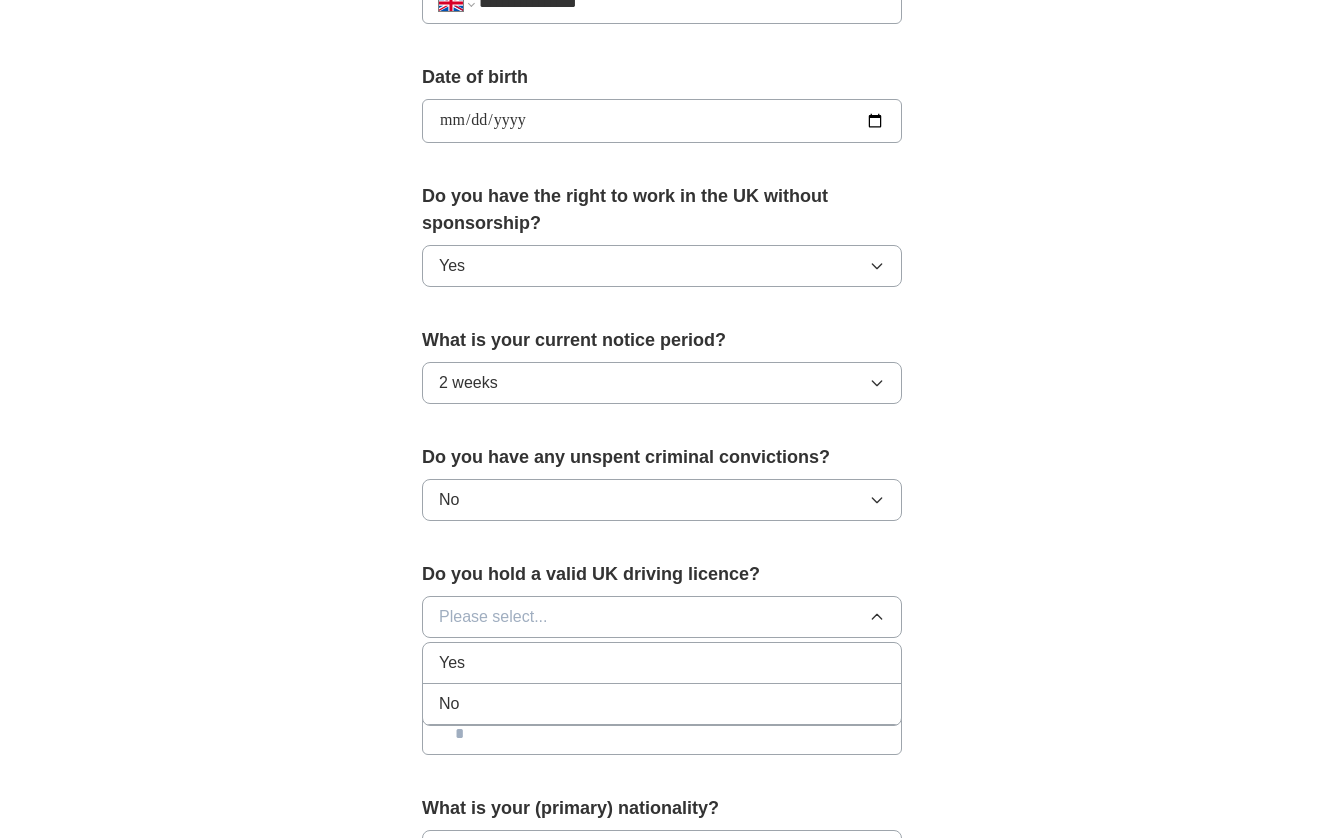click on "No" at bounding box center (662, 704) 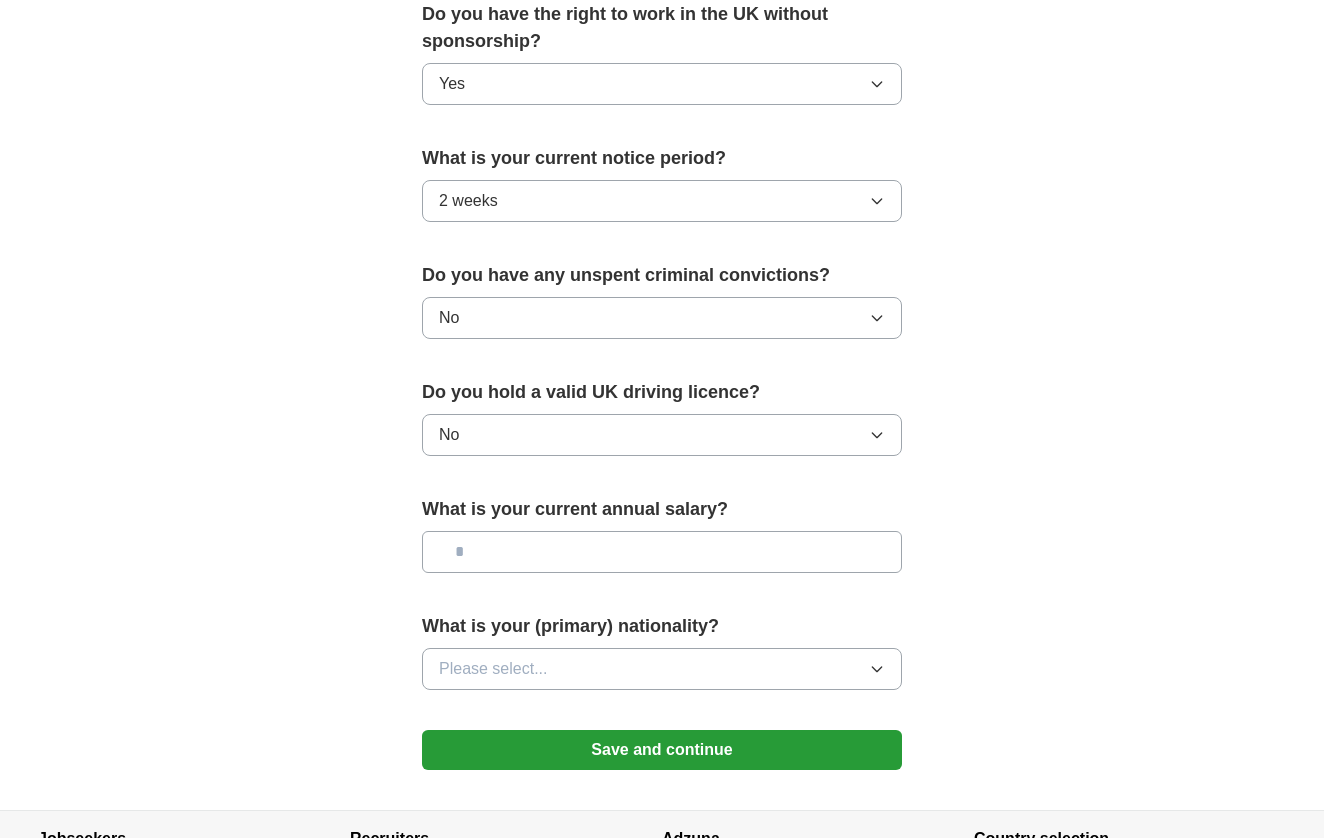 scroll, scrollTop: 1046, scrollLeft: 0, axis: vertical 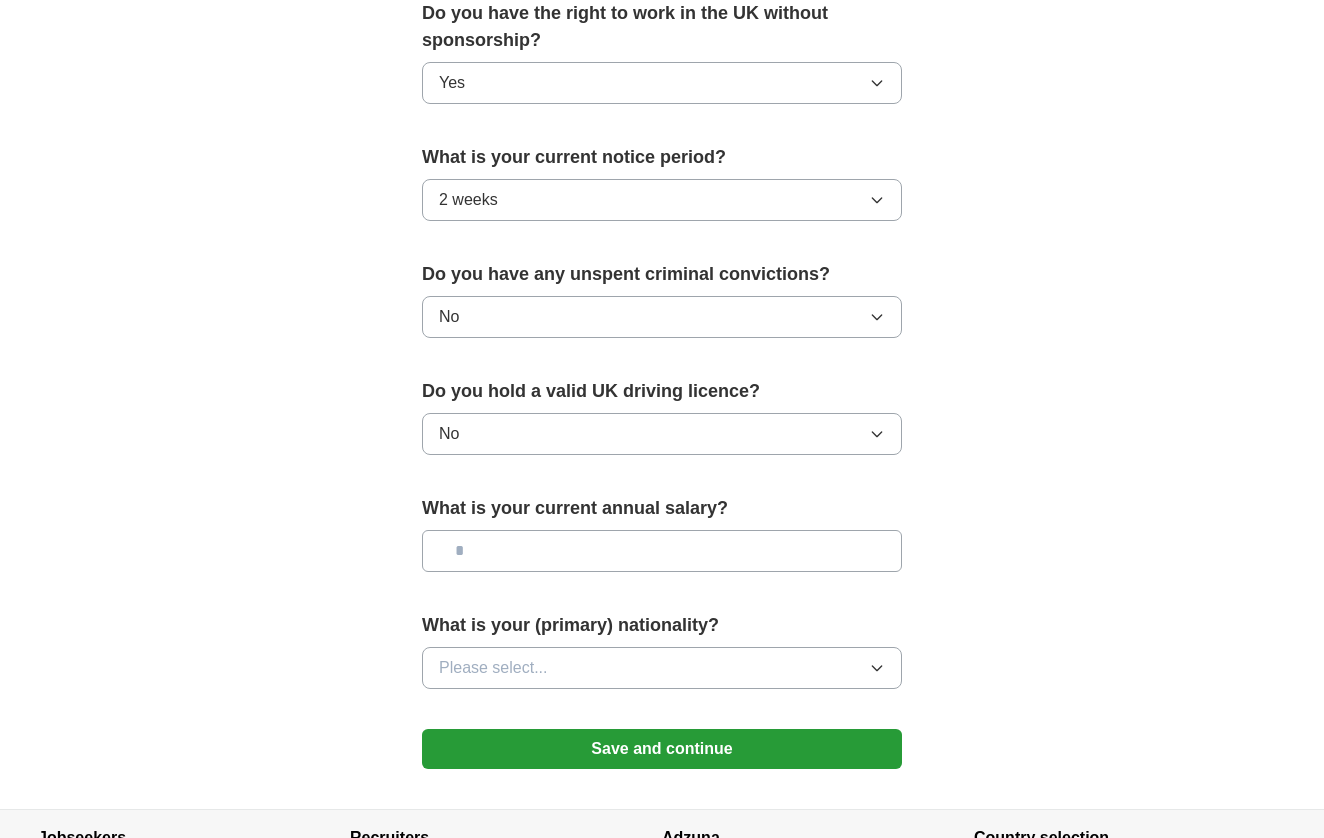 click at bounding box center (662, 551) 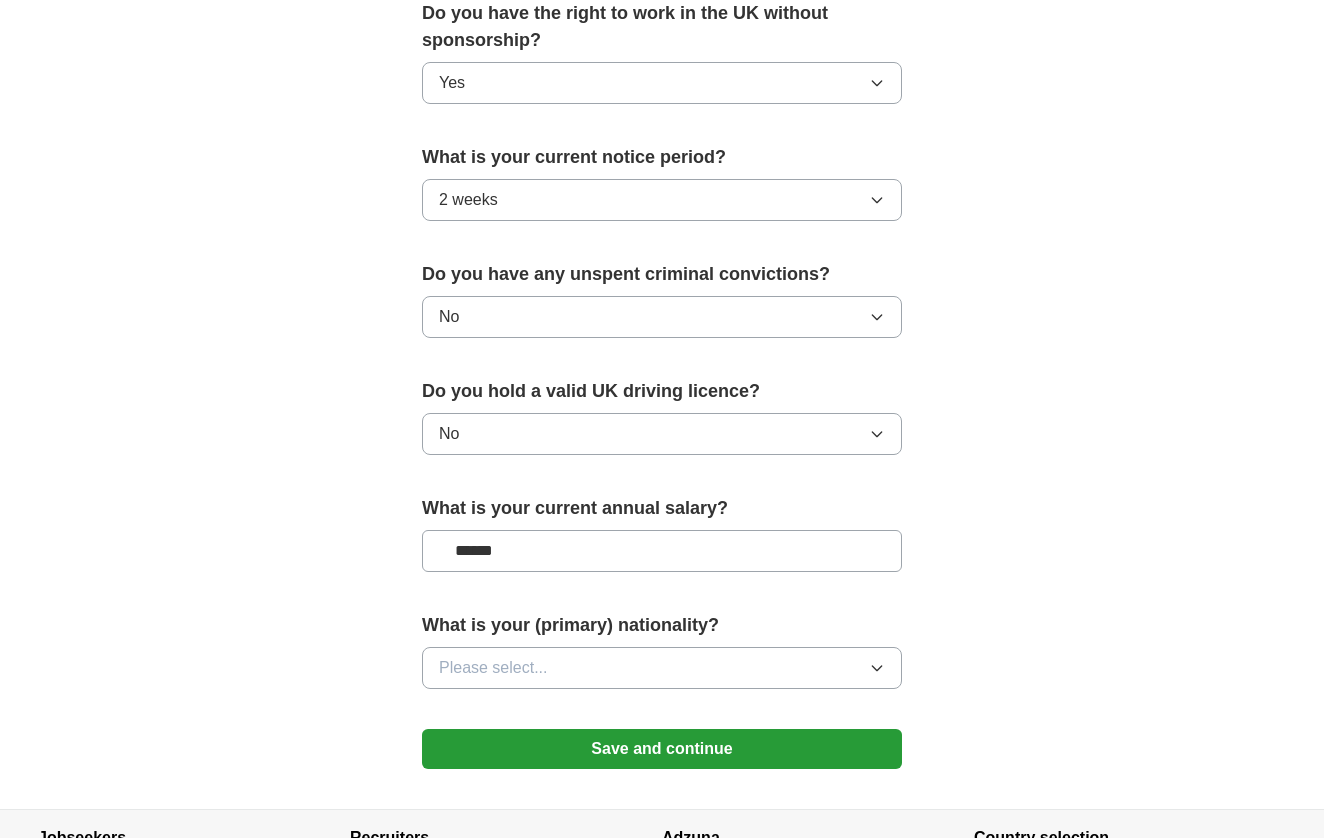 type on "*******" 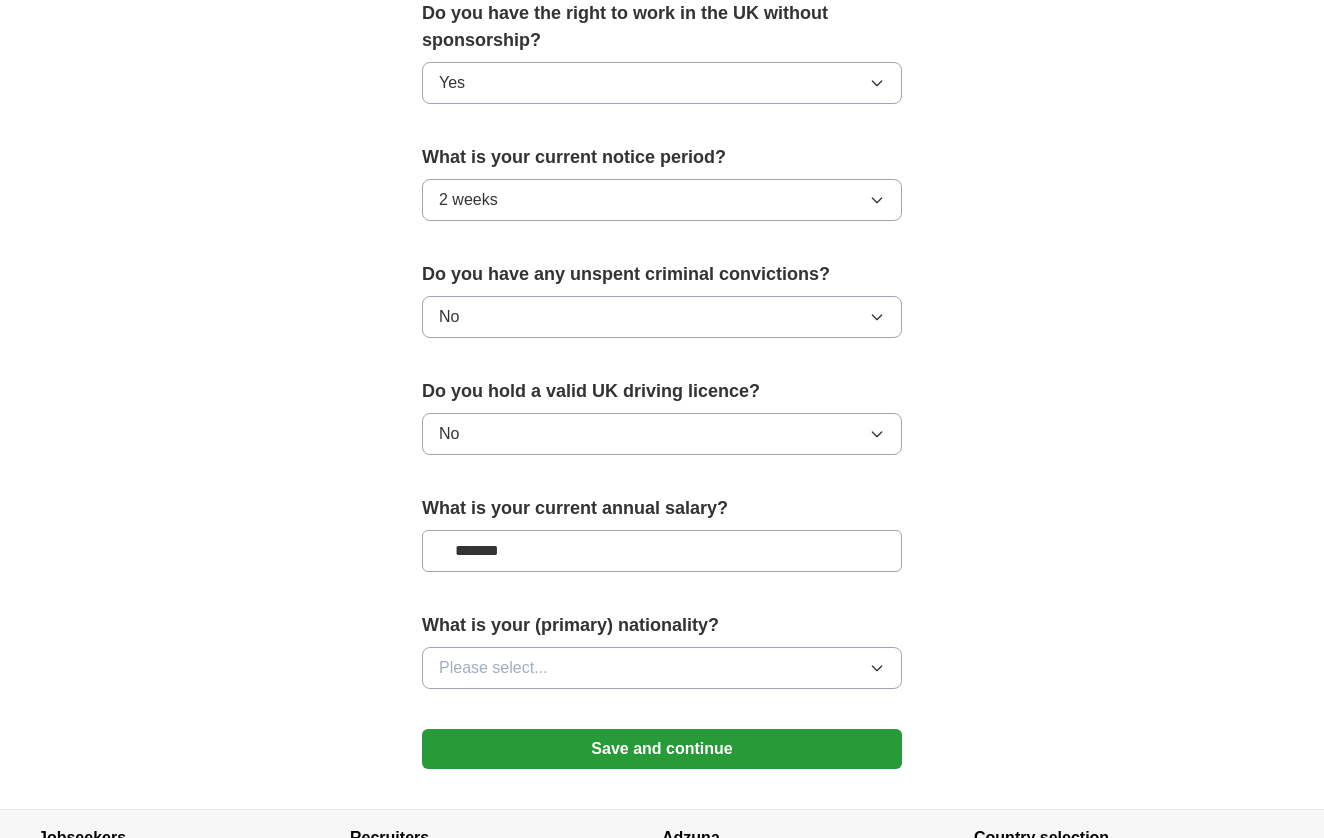 click on "Please select..." at bounding box center [662, 668] 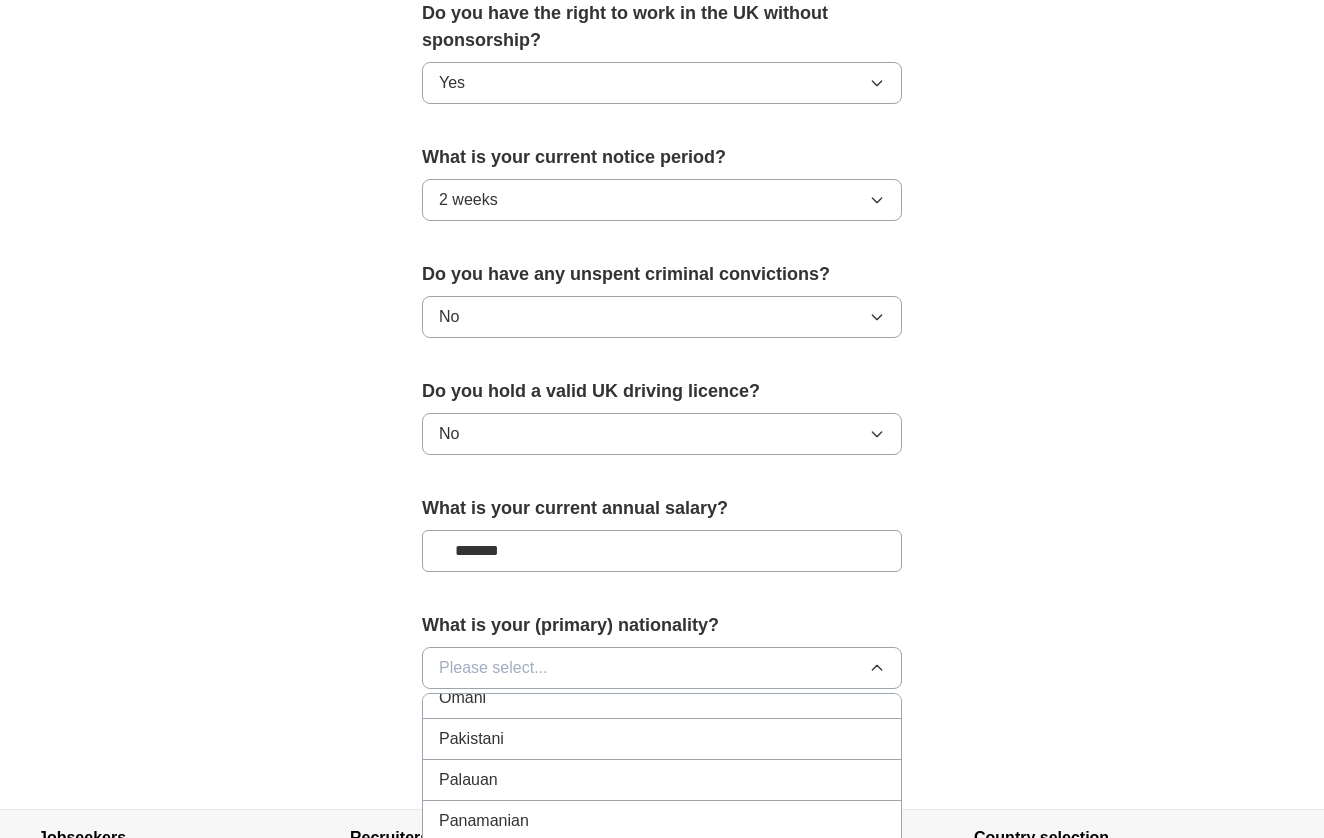 scroll, scrollTop: 5506, scrollLeft: 0, axis: vertical 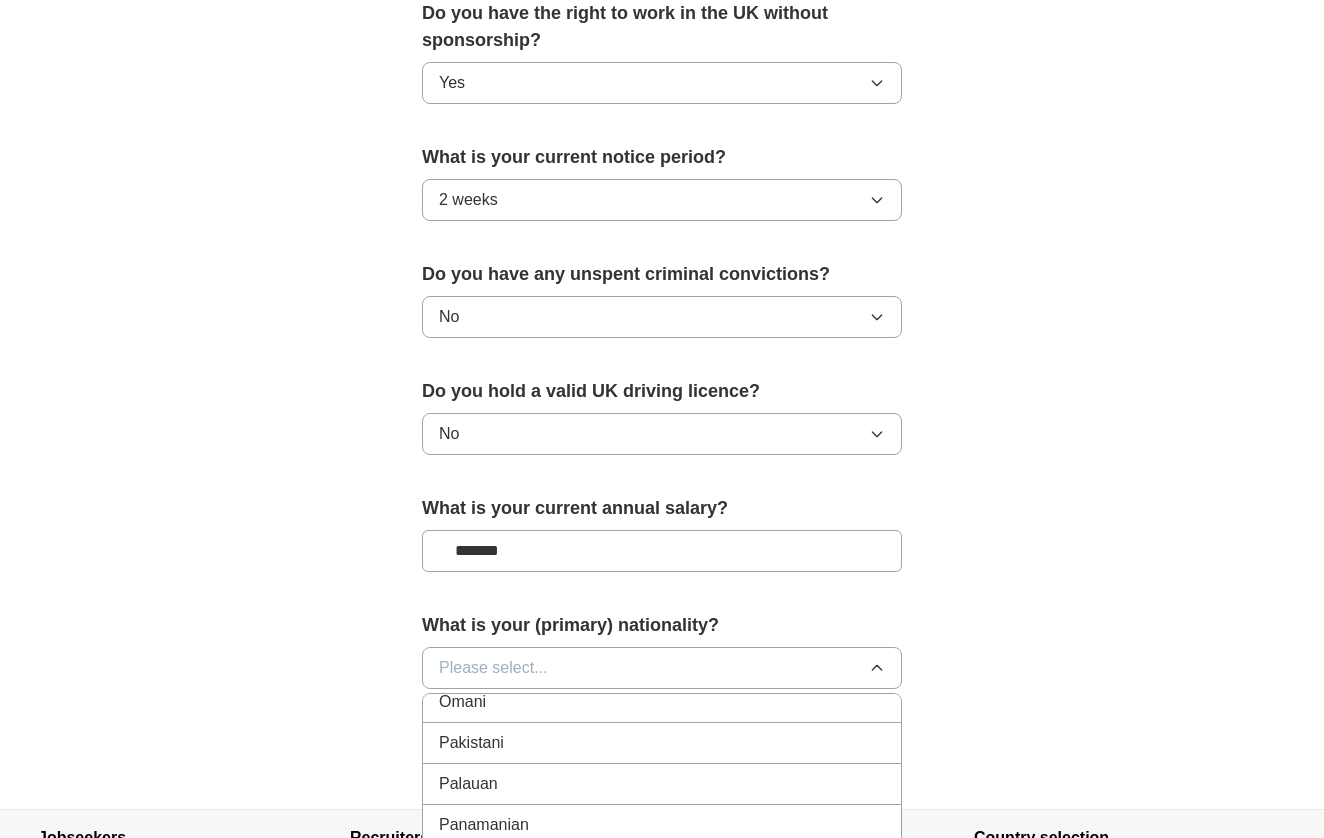 click on "Pakistani" at bounding box center [662, 743] 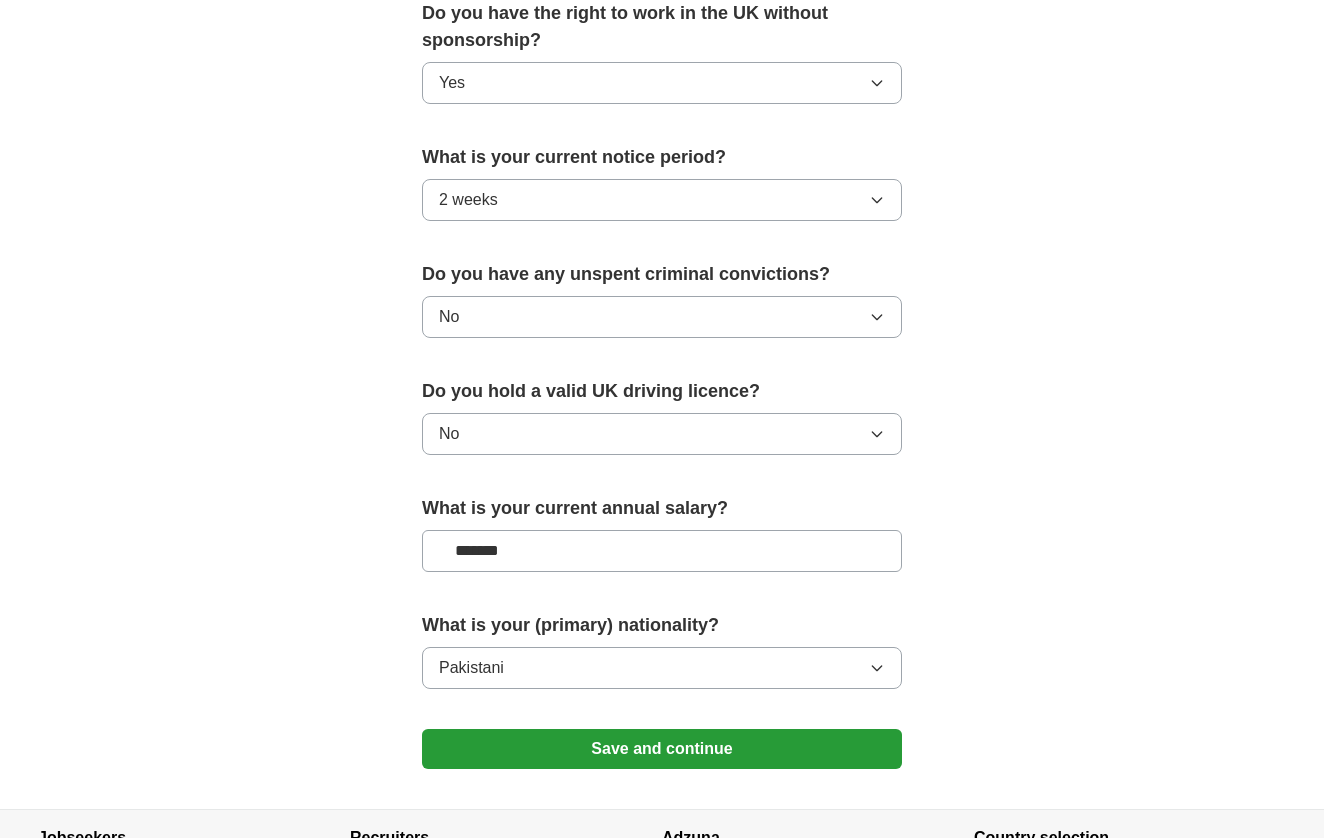 click on "Save and continue" at bounding box center (662, 749) 